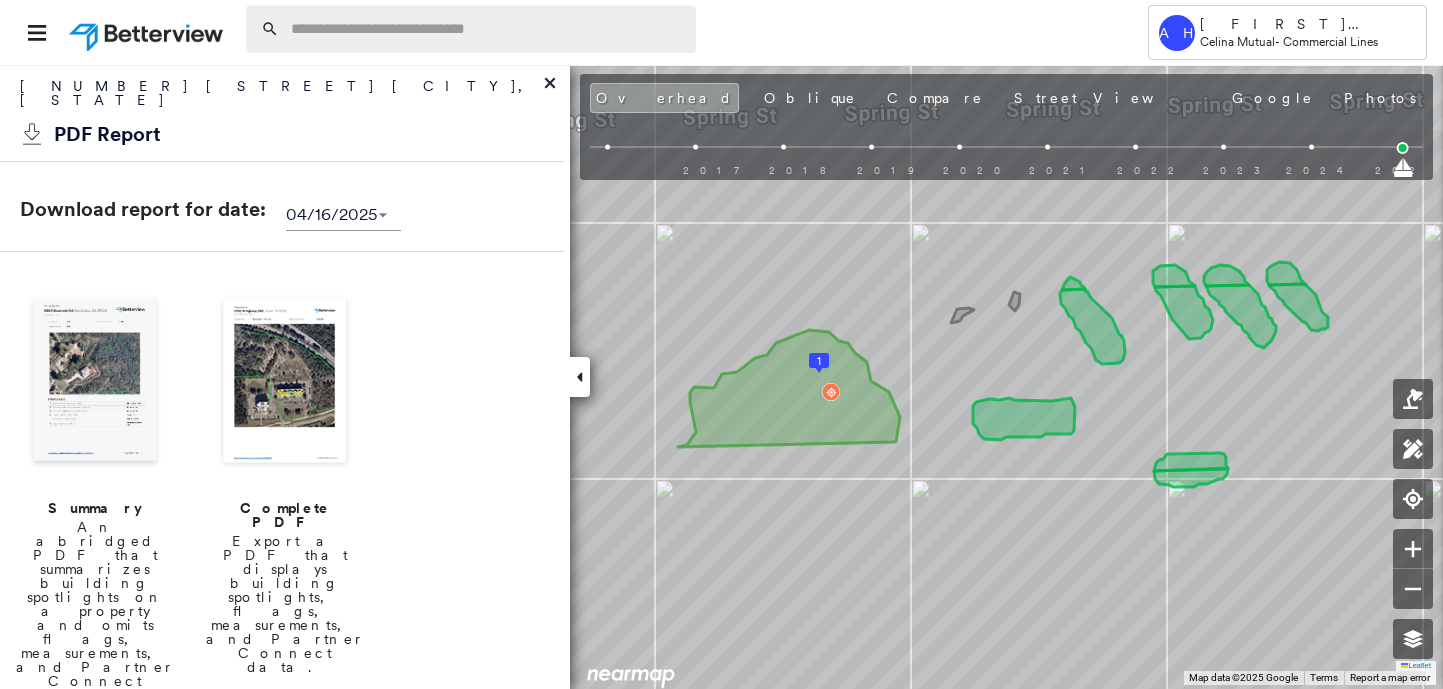 scroll, scrollTop: 0, scrollLeft: 0, axis: both 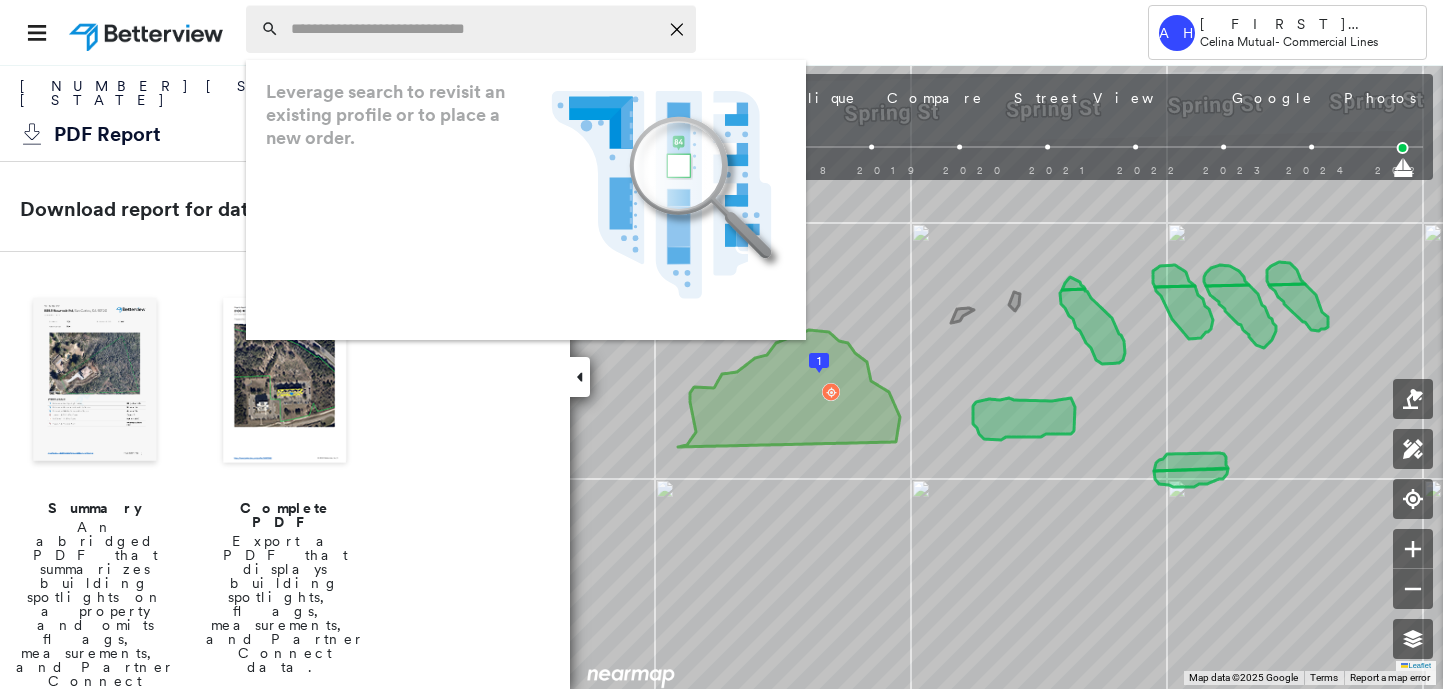 click at bounding box center (474, 29) 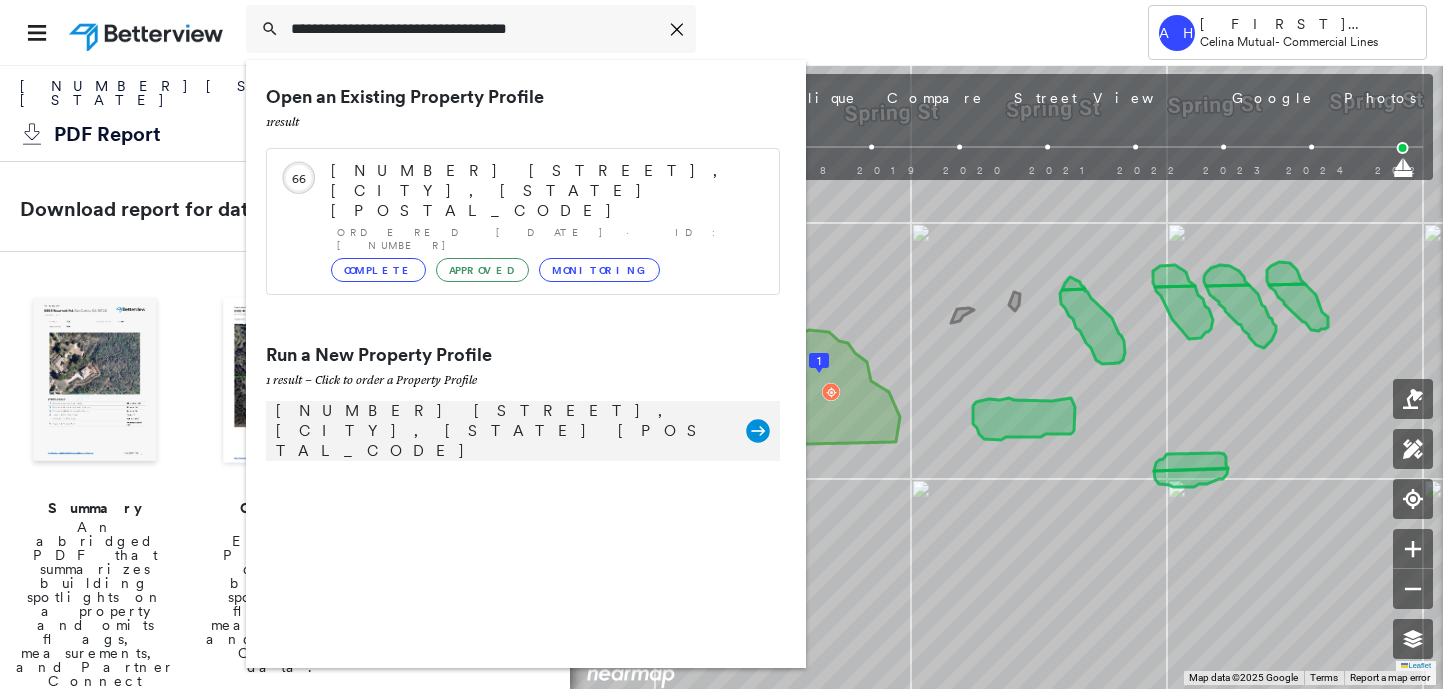 type on "**********" 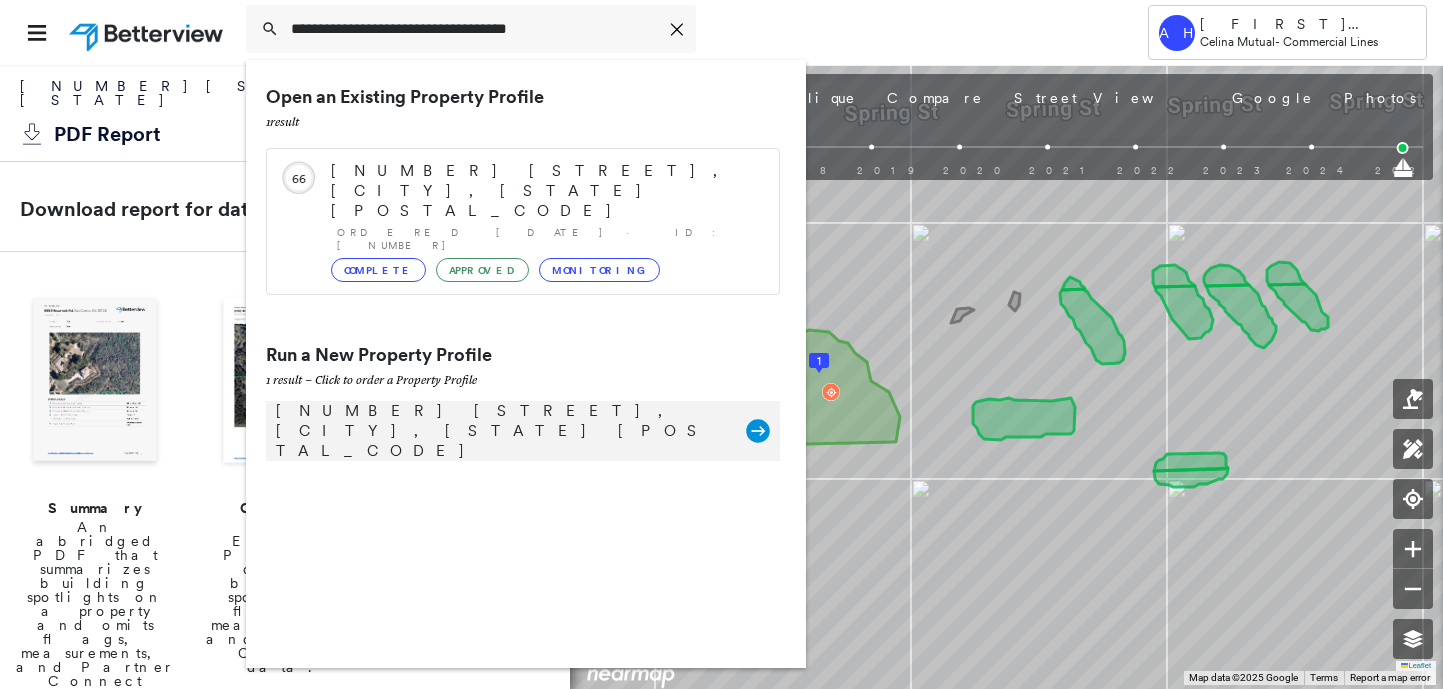 click on "108 Cherry Ave, Winona Lake, IN 46590" at bounding box center [501, 431] 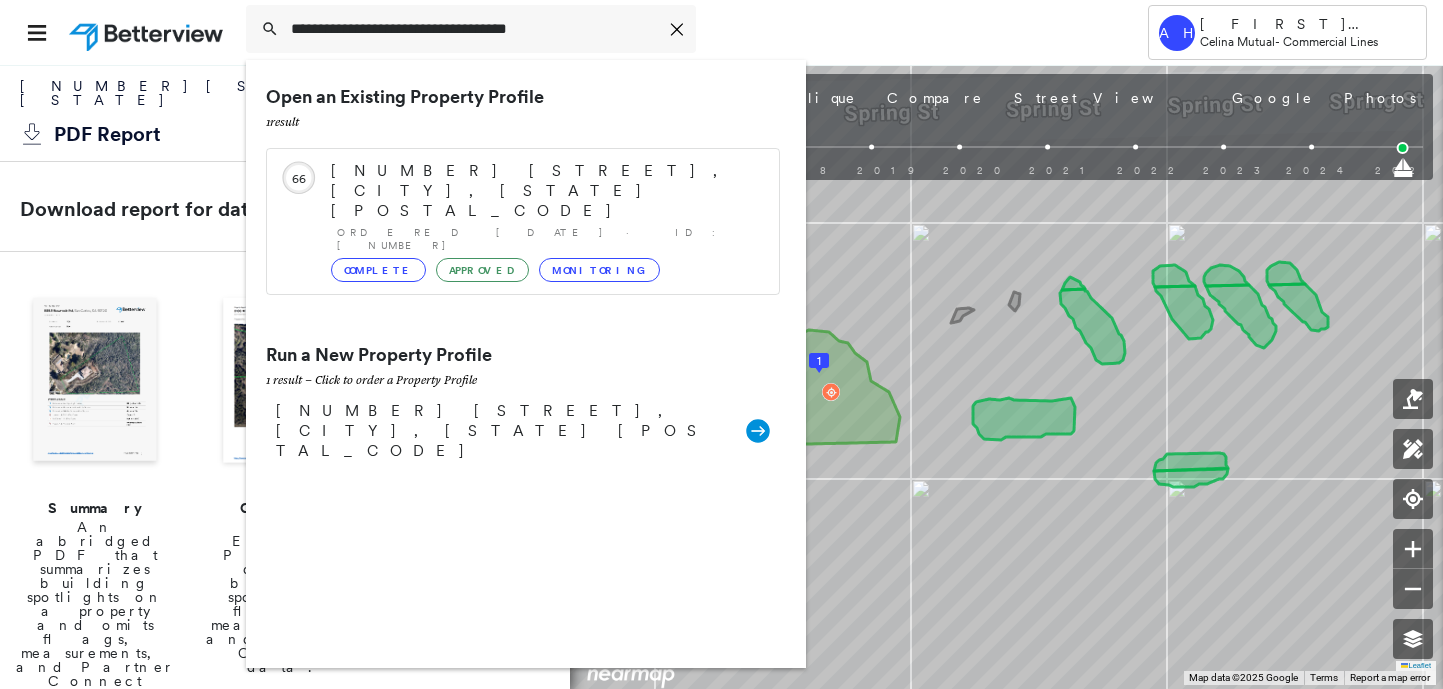 type 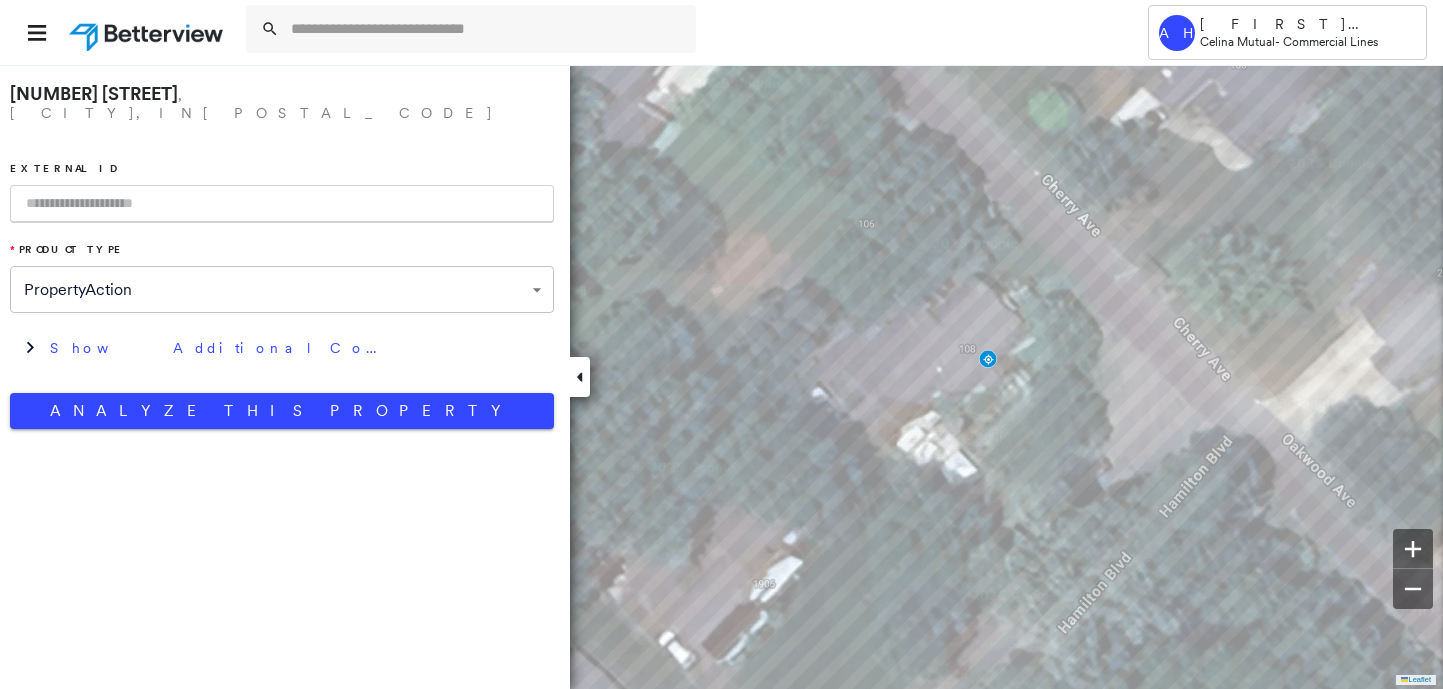 click at bounding box center (282, 204) 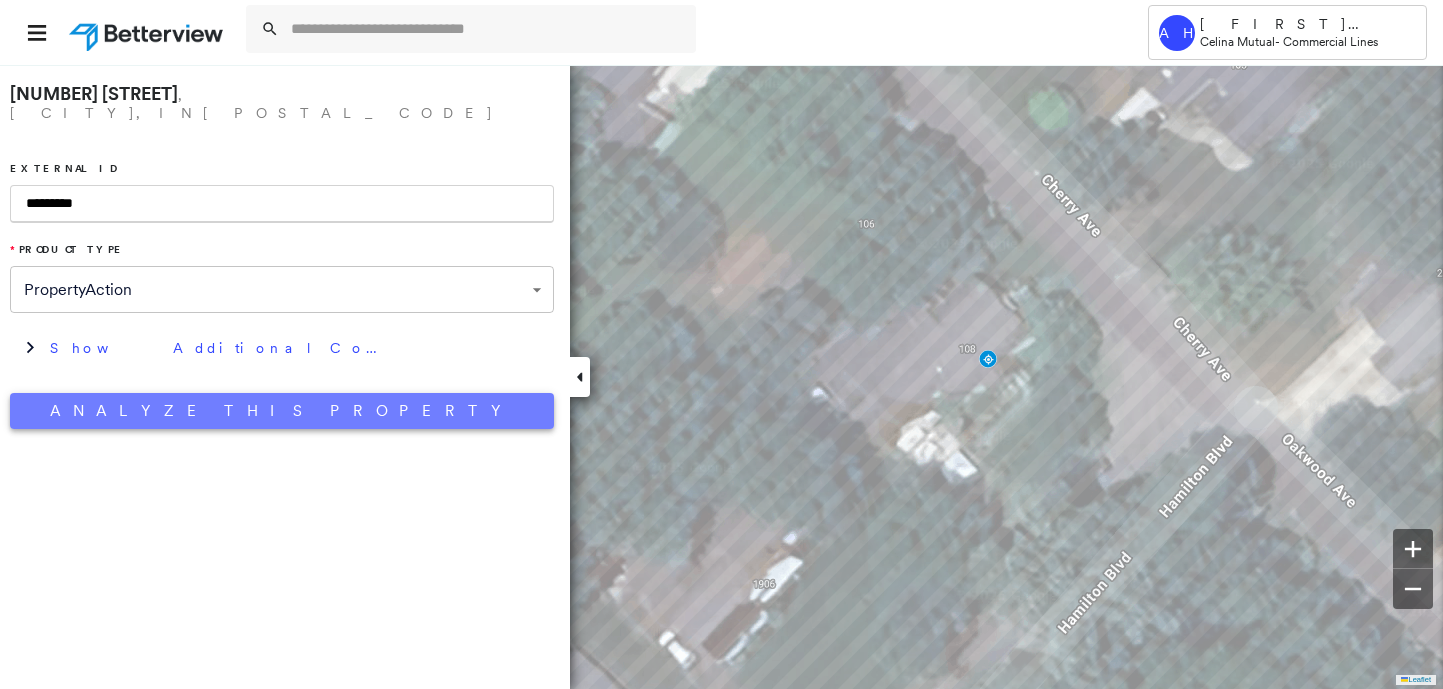 type on "*********" 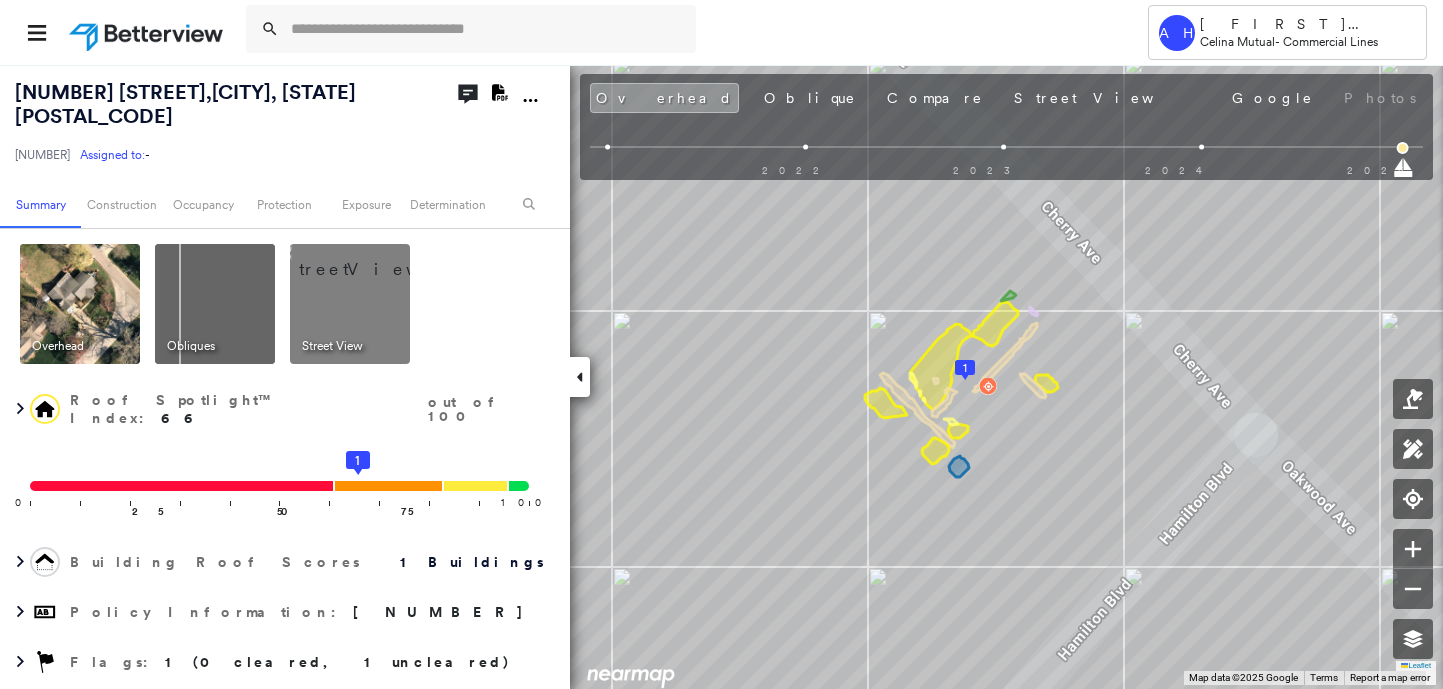 click on "Overhead Obliques Street View Roof Spotlight™ Index :  66 out of 100 0 100 25 50 75 1 Building Roof Scores 1 Buildings Policy Information :  7223268-0 Flags :  1 (0 cleared, 1 uncleared)" at bounding box center [282, 458] 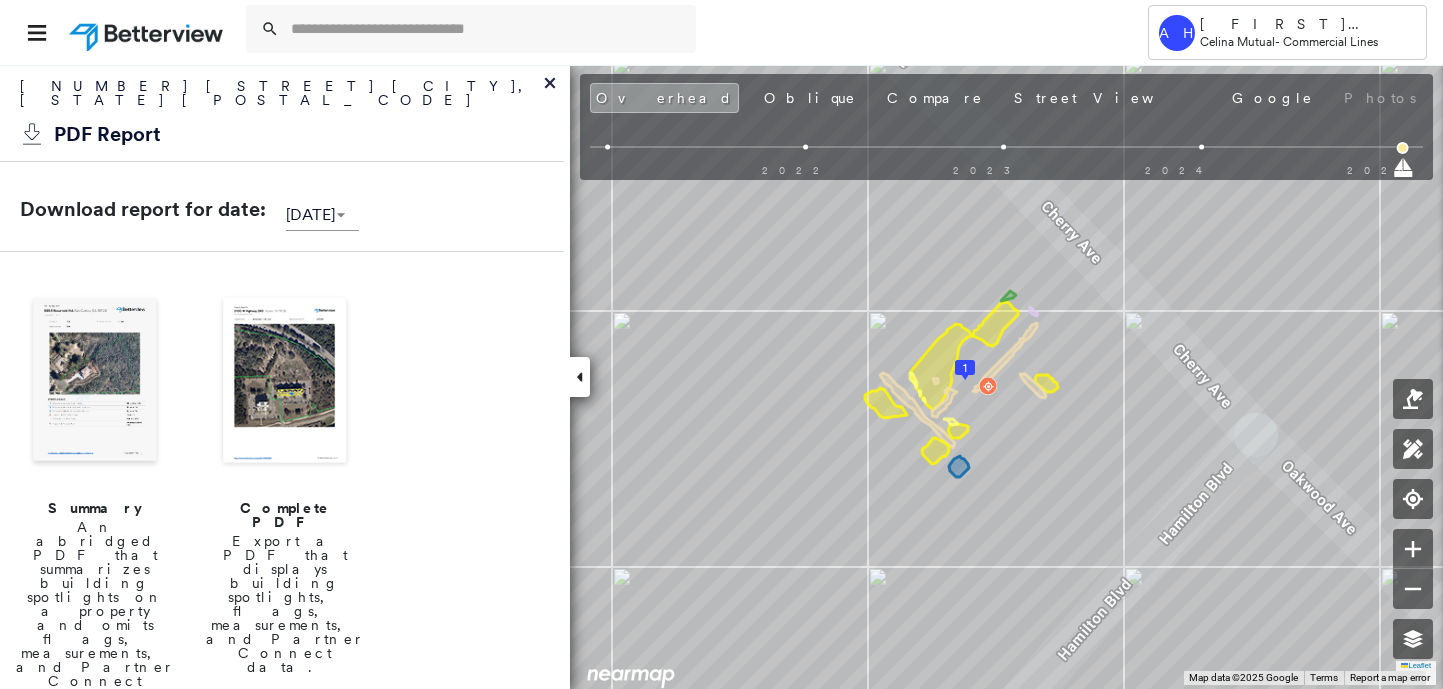click at bounding box center [95, 382] 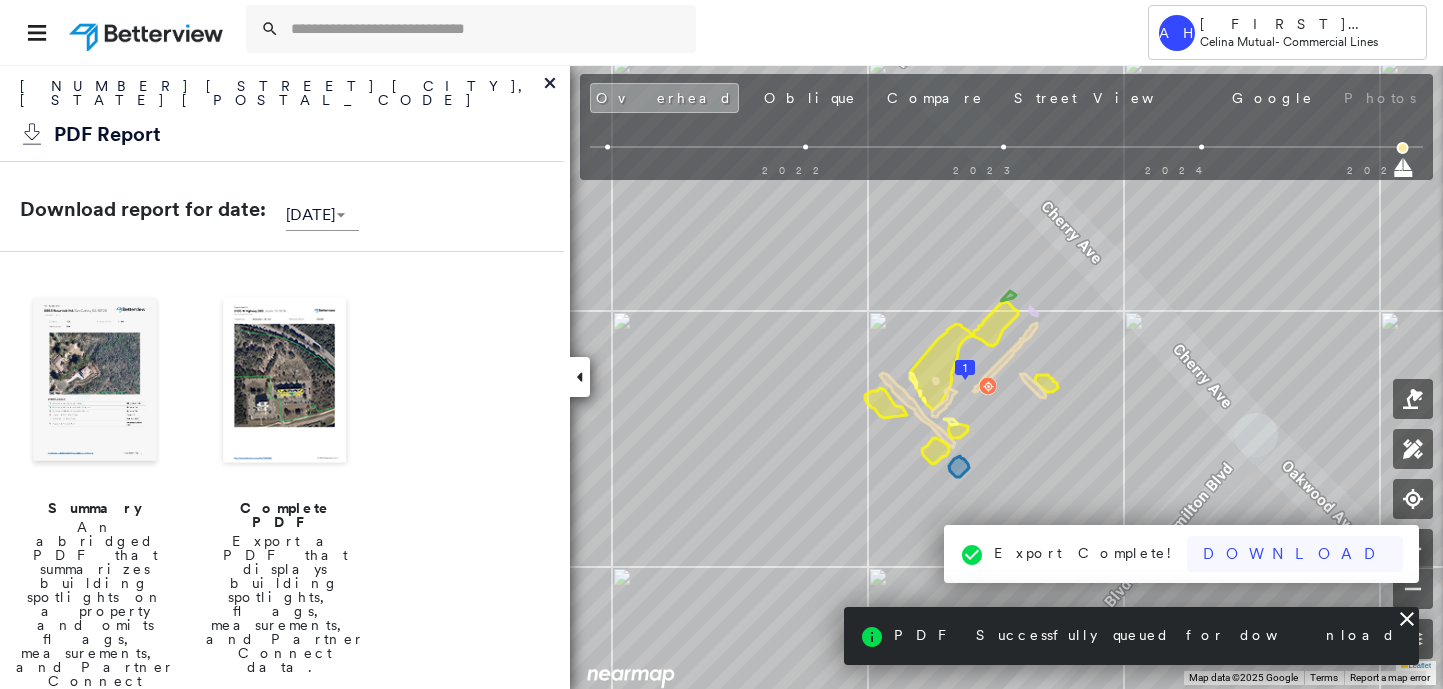 click on "Download" at bounding box center [1295, 554] 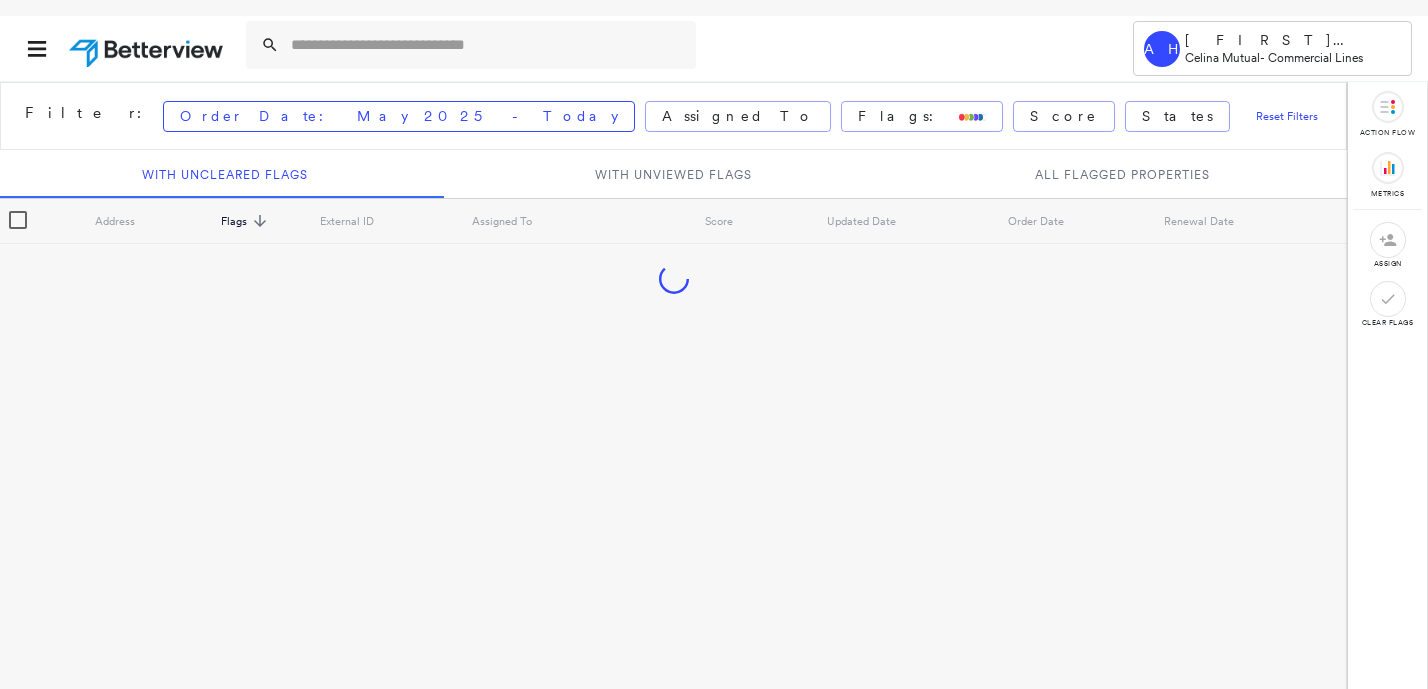 scroll, scrollTop: 0, scrollLeft: 0, axis: both 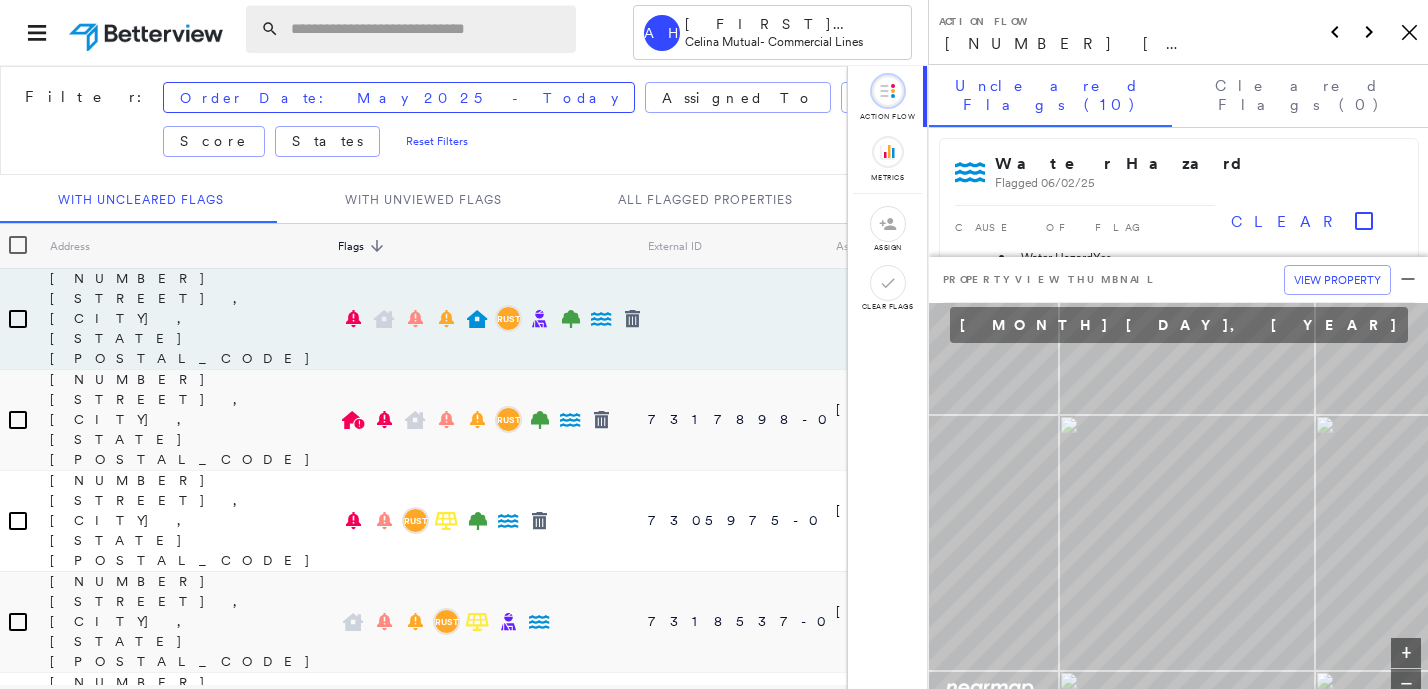 click at bounding box center (427, 29) 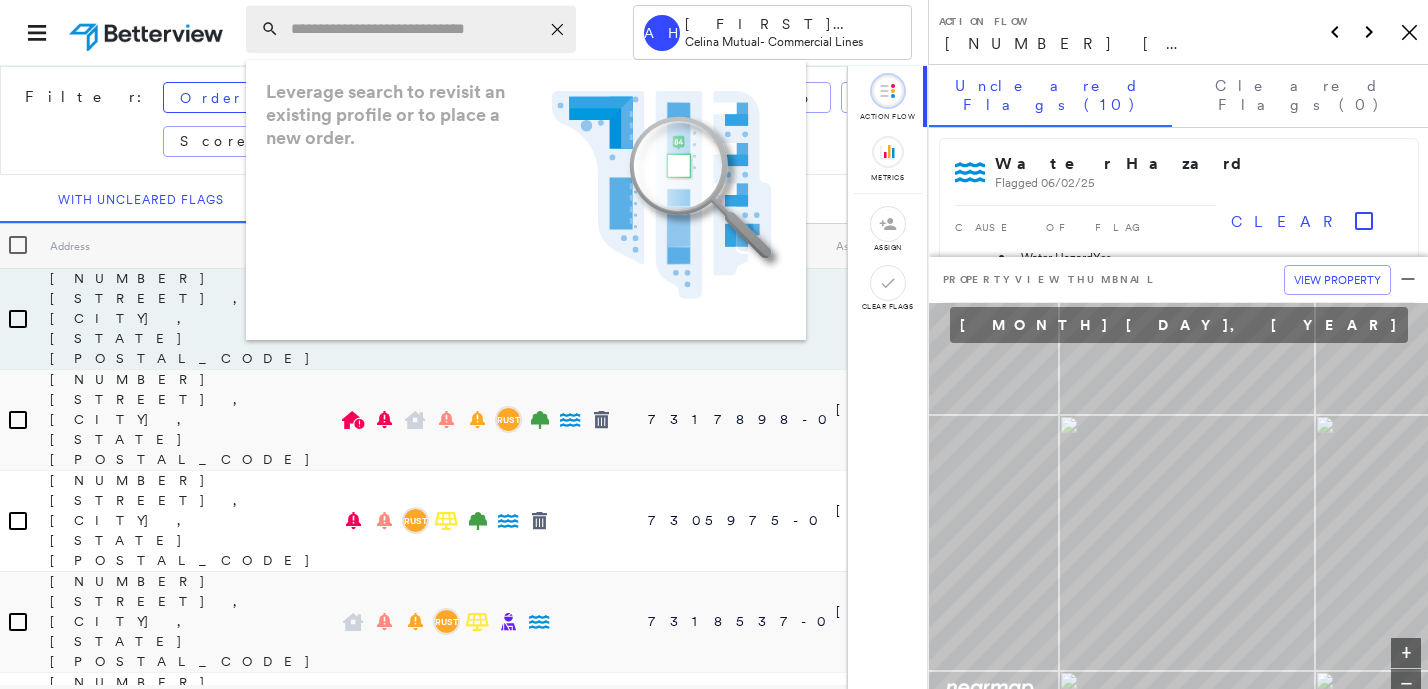 paste on "**********" 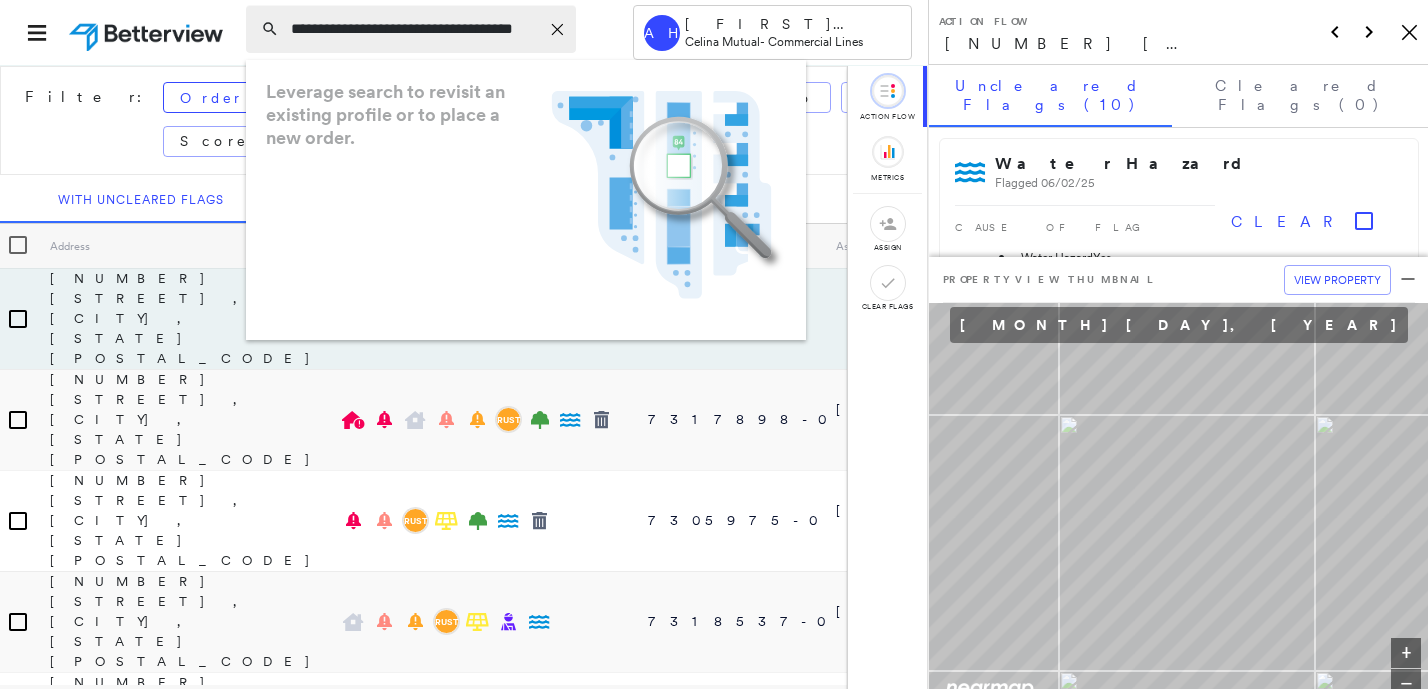 scroll, scrollTop: 0, scrollLeft: 44, axis: horizontal 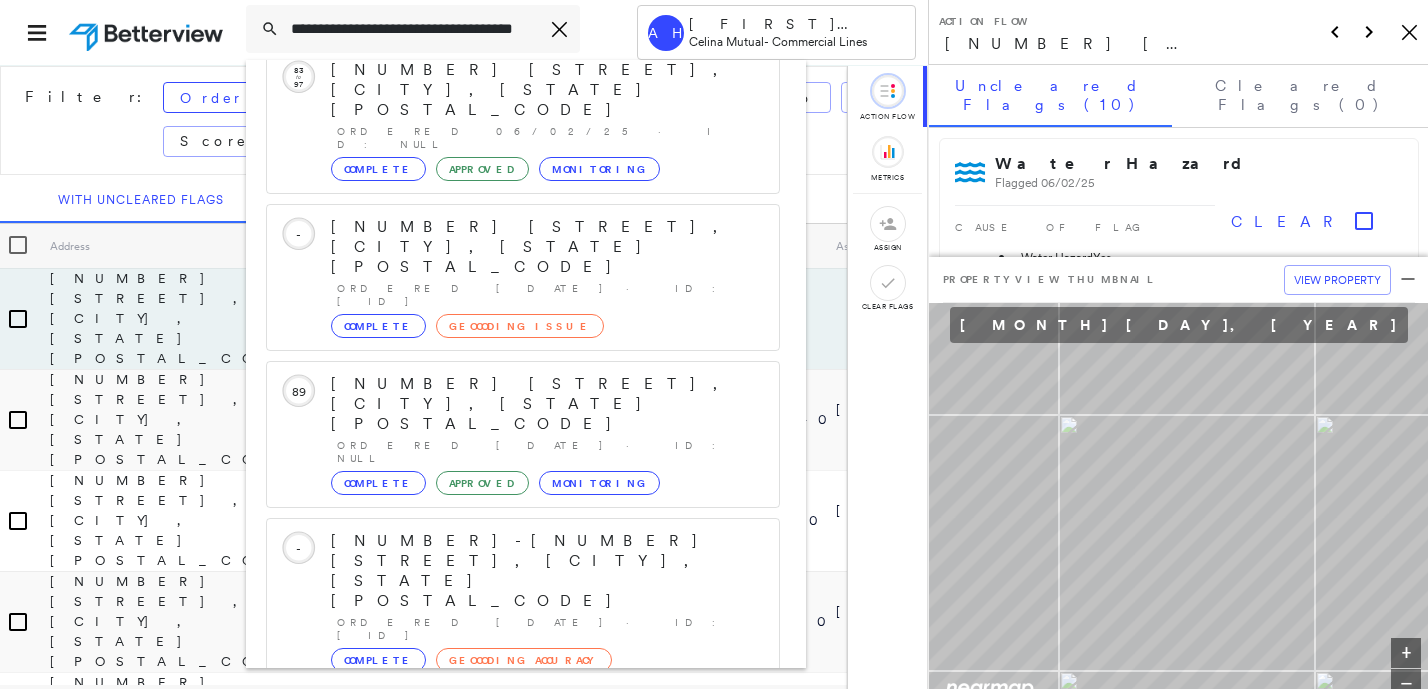 type on "**********" 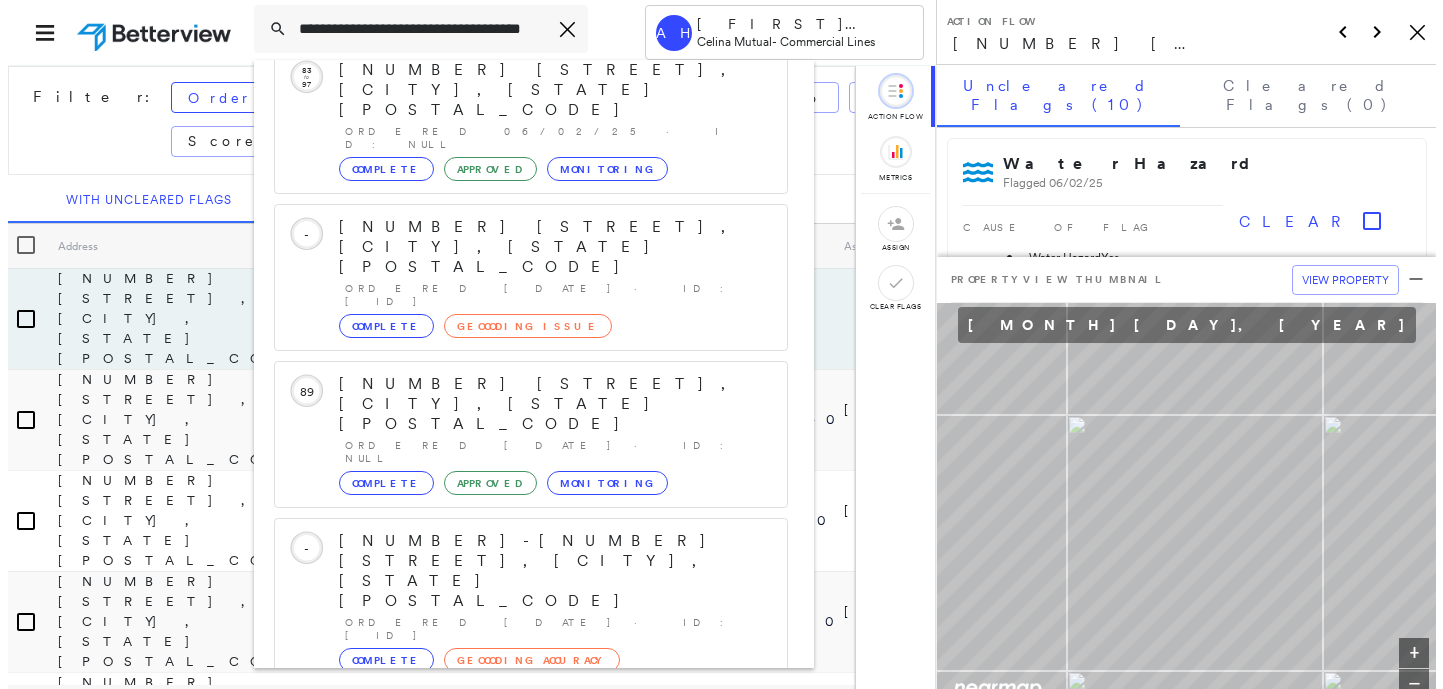 scroll, scrollTop: 0, scrollLeft: 0, axis: both 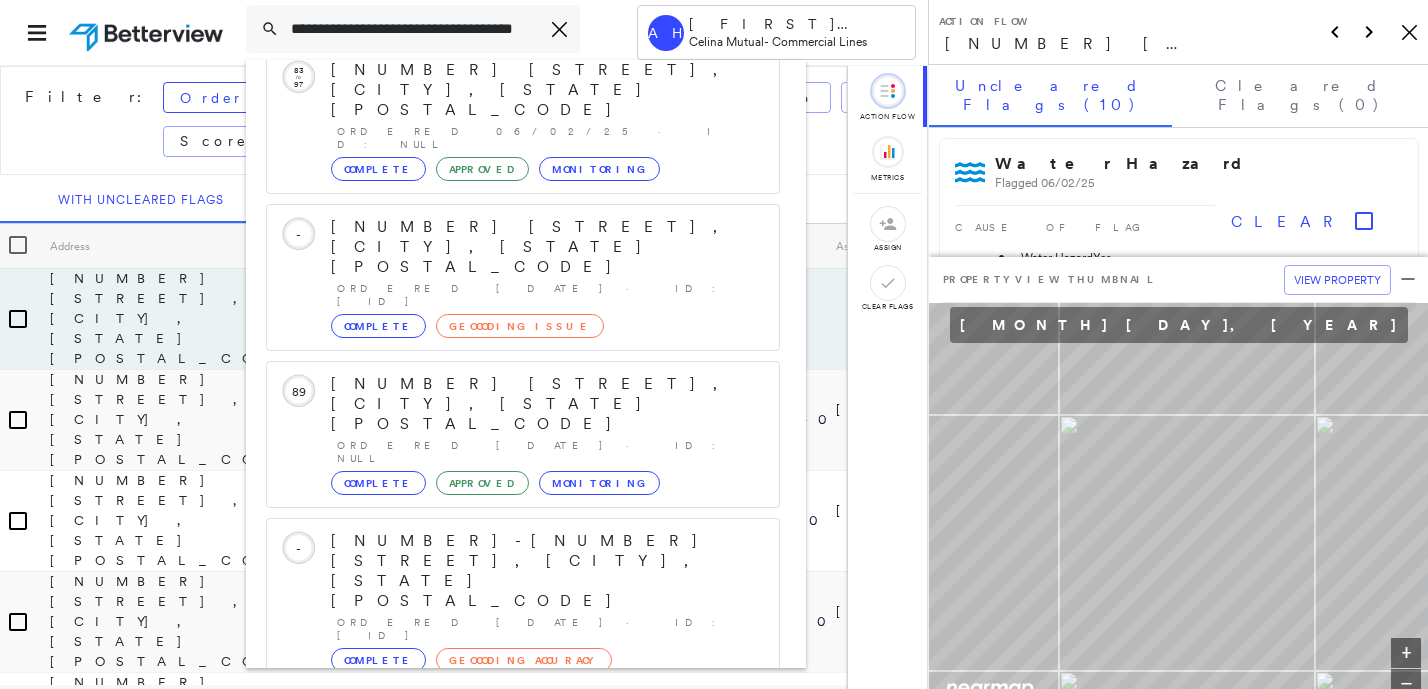 click 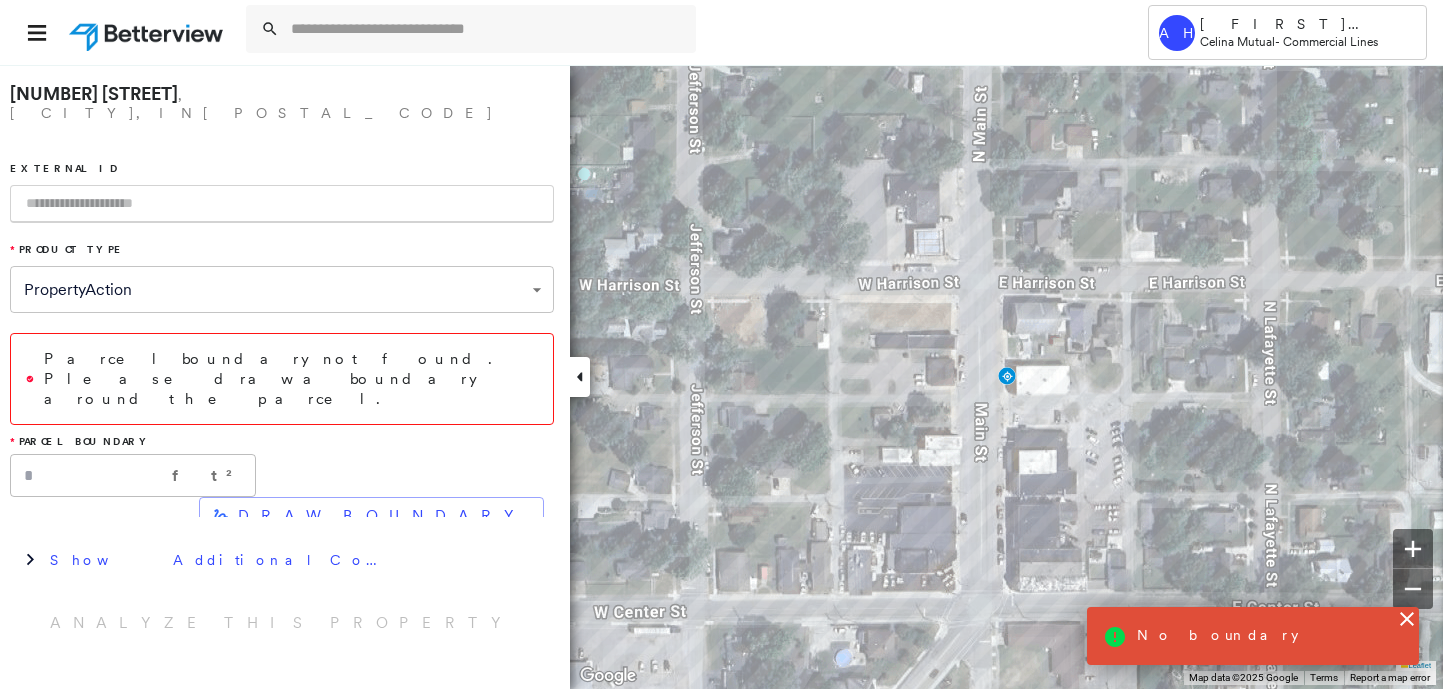 click at bounding box center (282, 204) 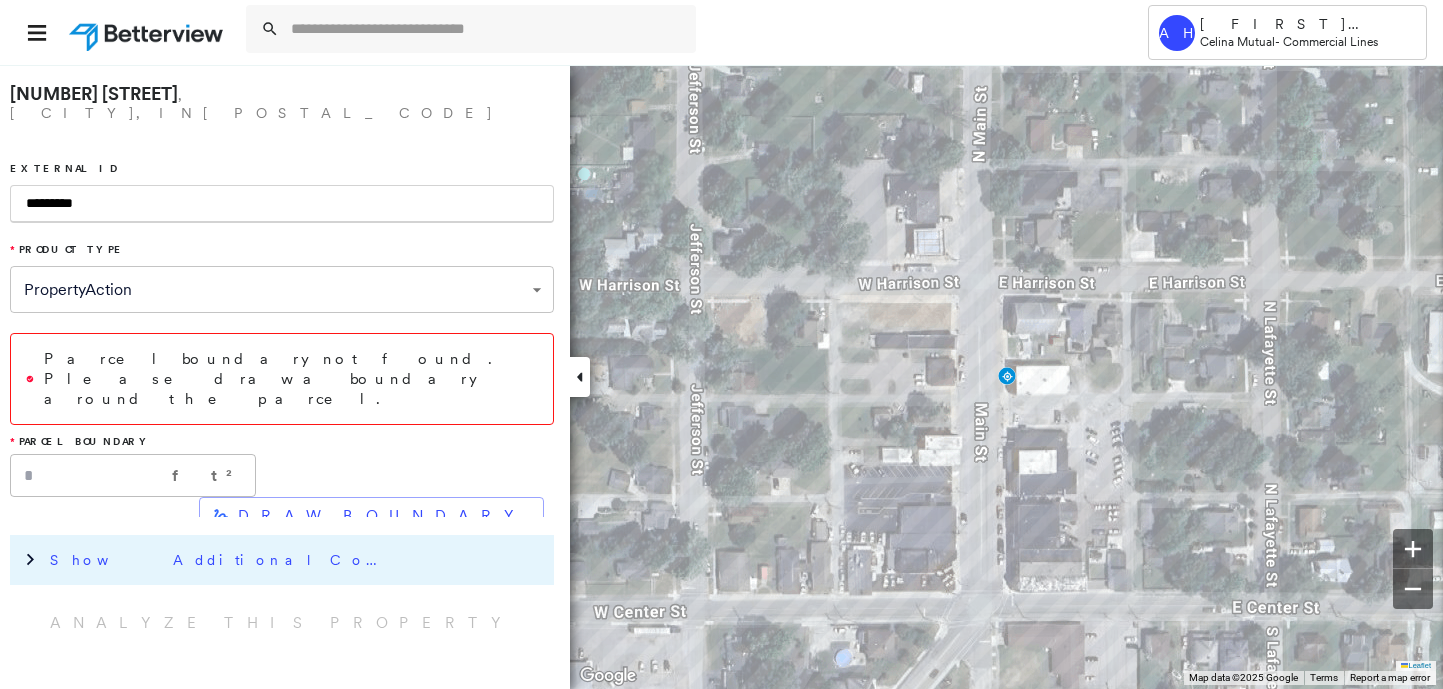type on "*********" 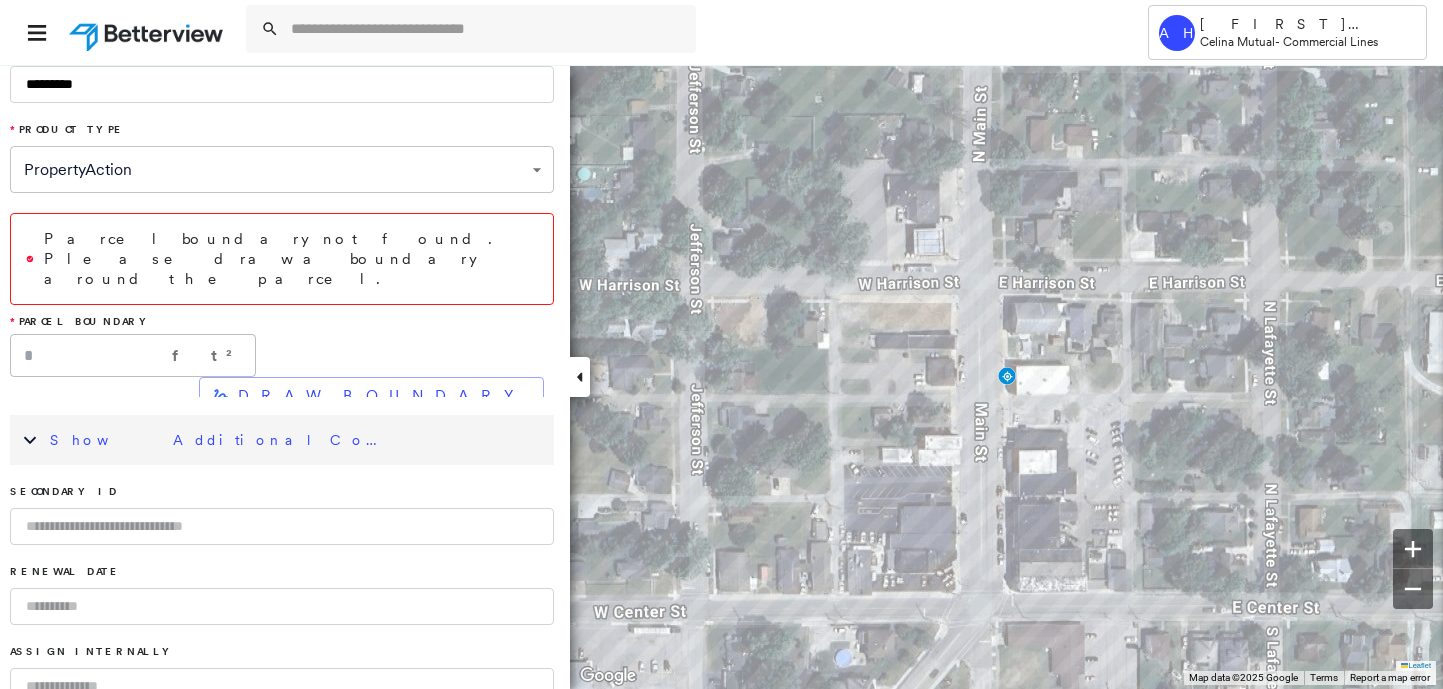 scroll, scrollTop: 0, scrollLeft: 0, axis: both 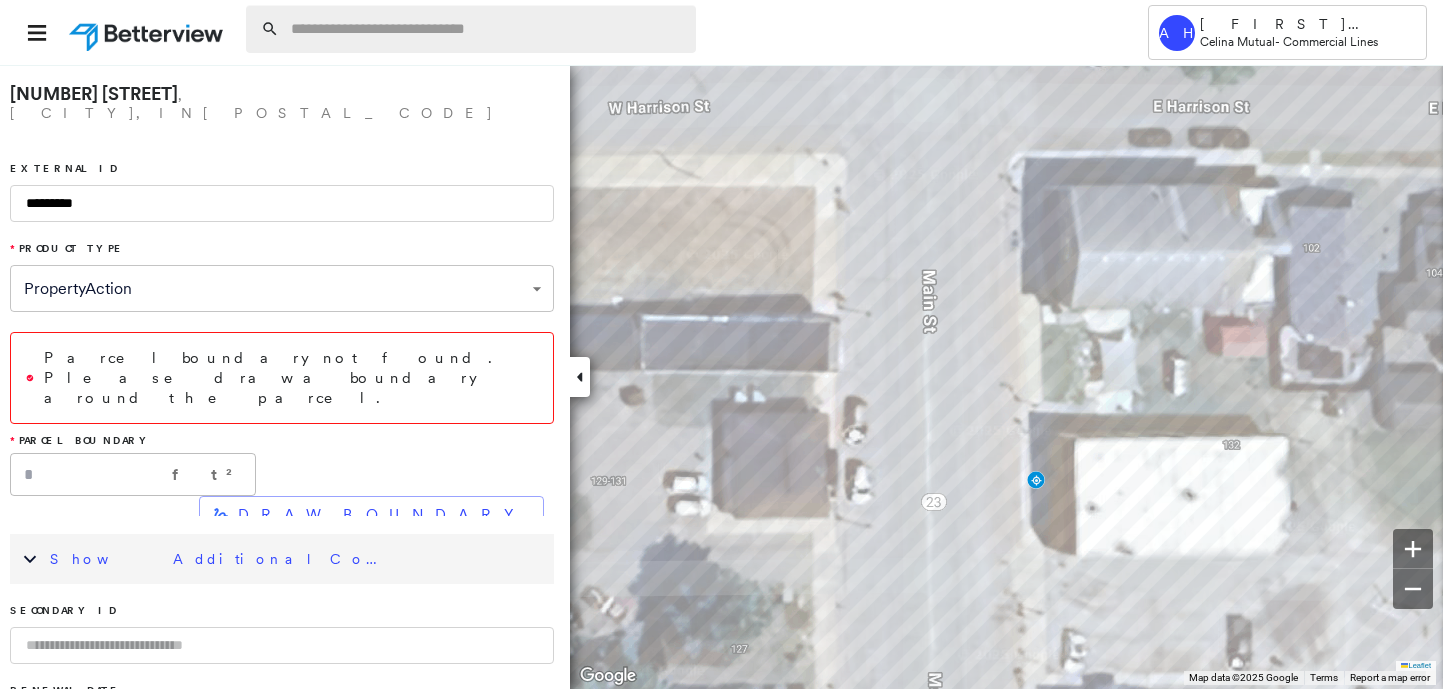 click at bounding box center [487, 29] 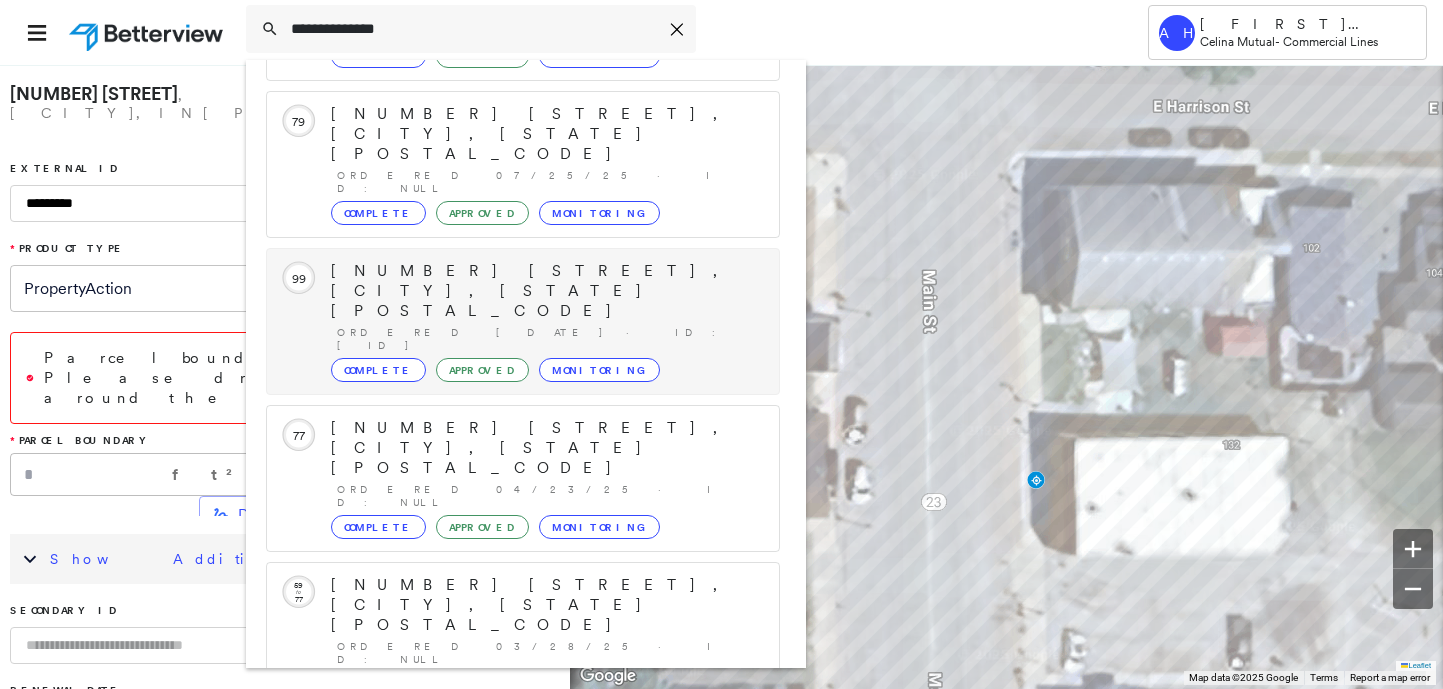 scroll, scrollTop: 0, scrollLeft: 0, axis: both 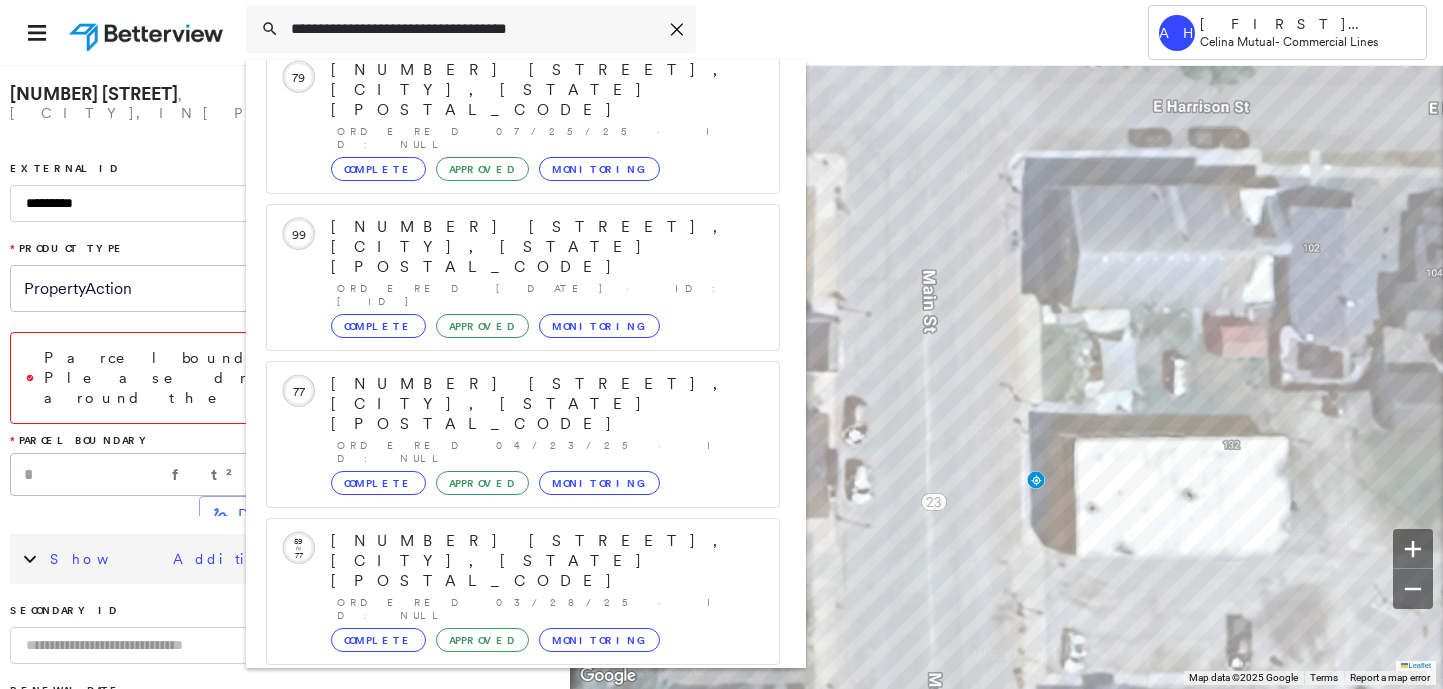 type on "**********" 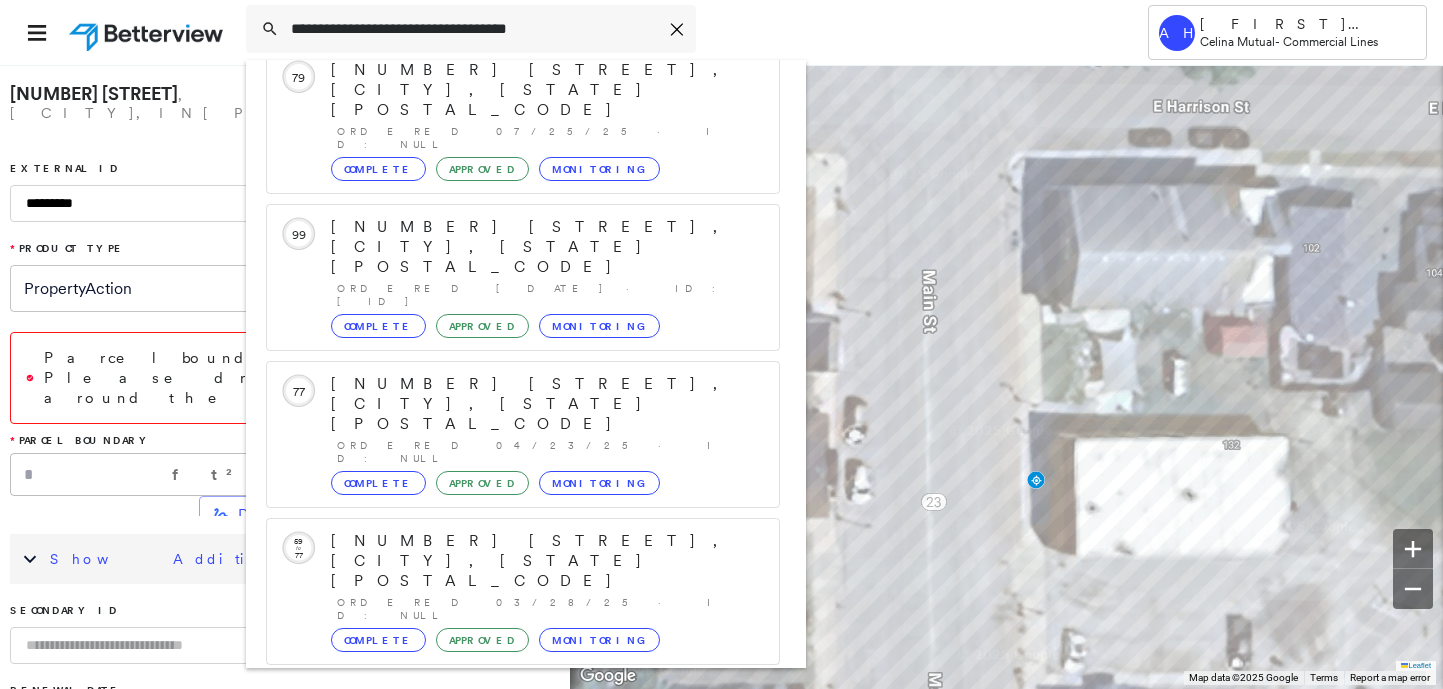 click on "[NUMBER] [STREET], [CITY], [STATE] [POSTAL_CODE] Group Created with Sketch." at bounding box center [523, 853] 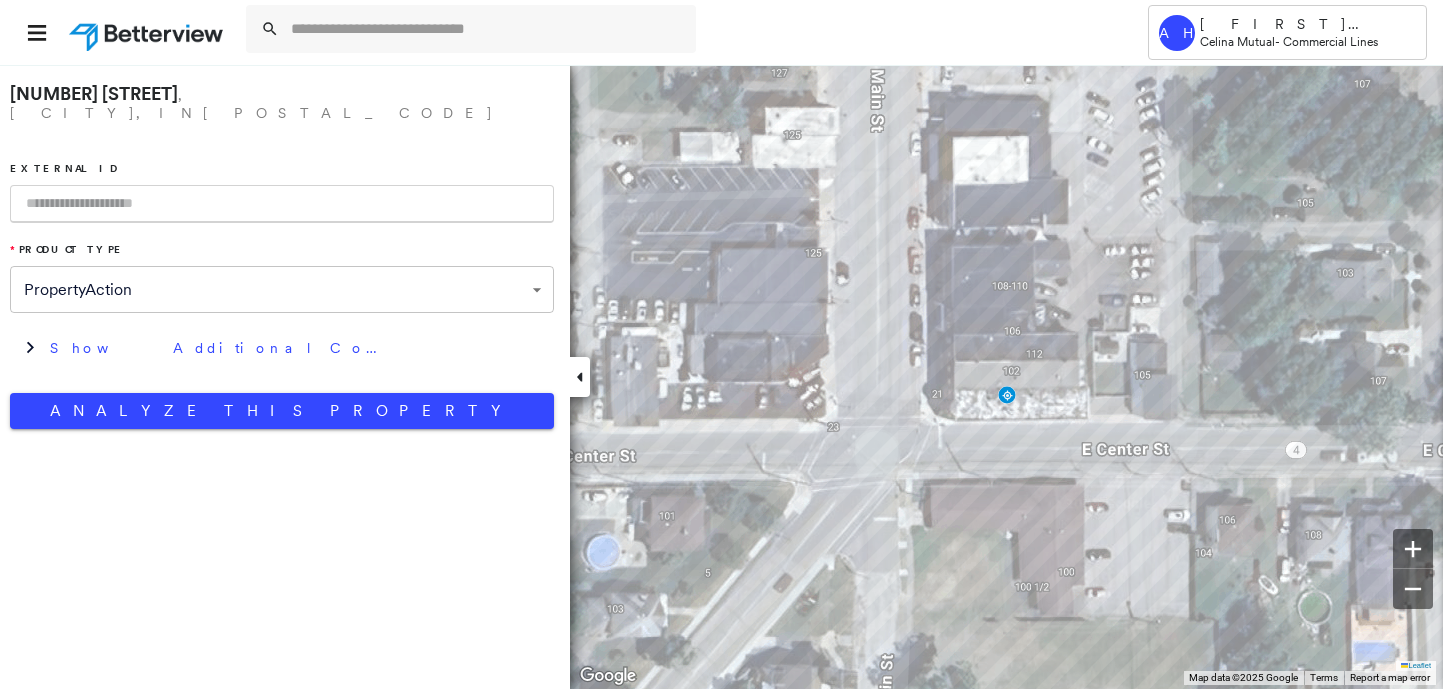 click at bounding box center [282, 204] 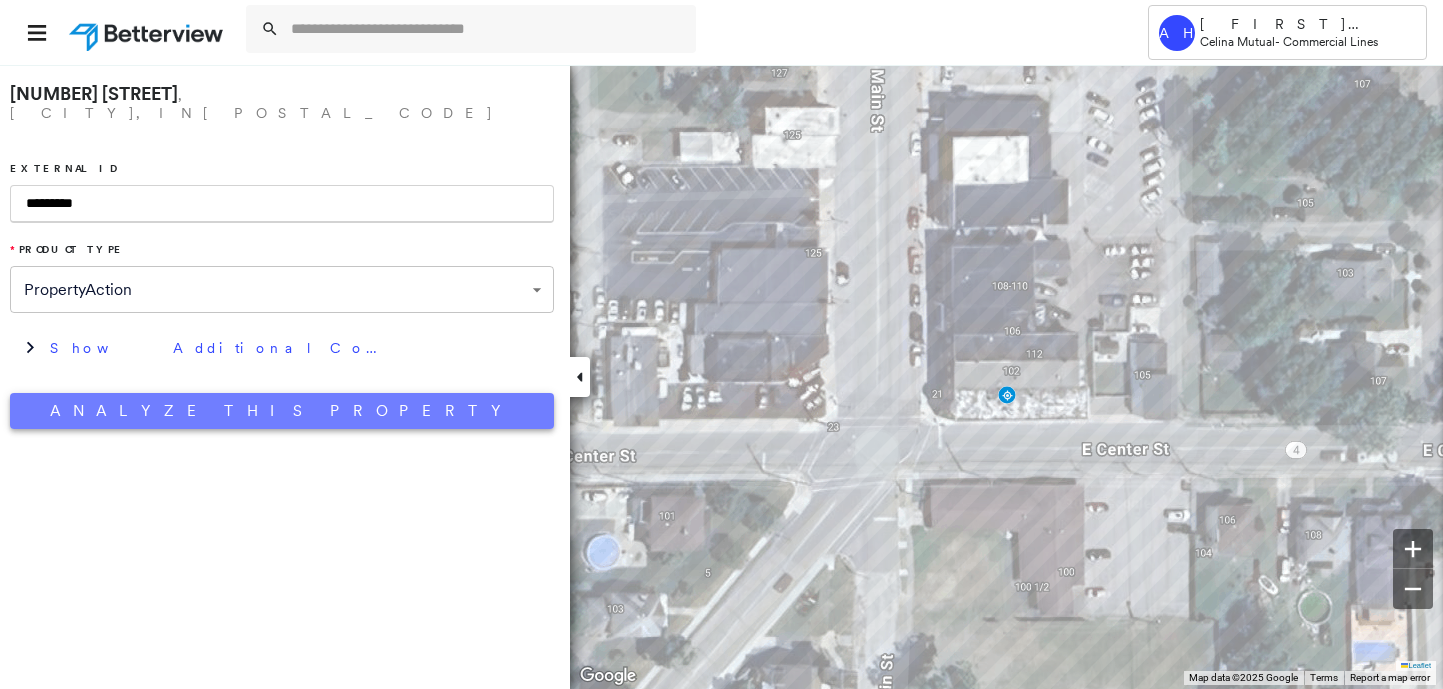 type on "*********" 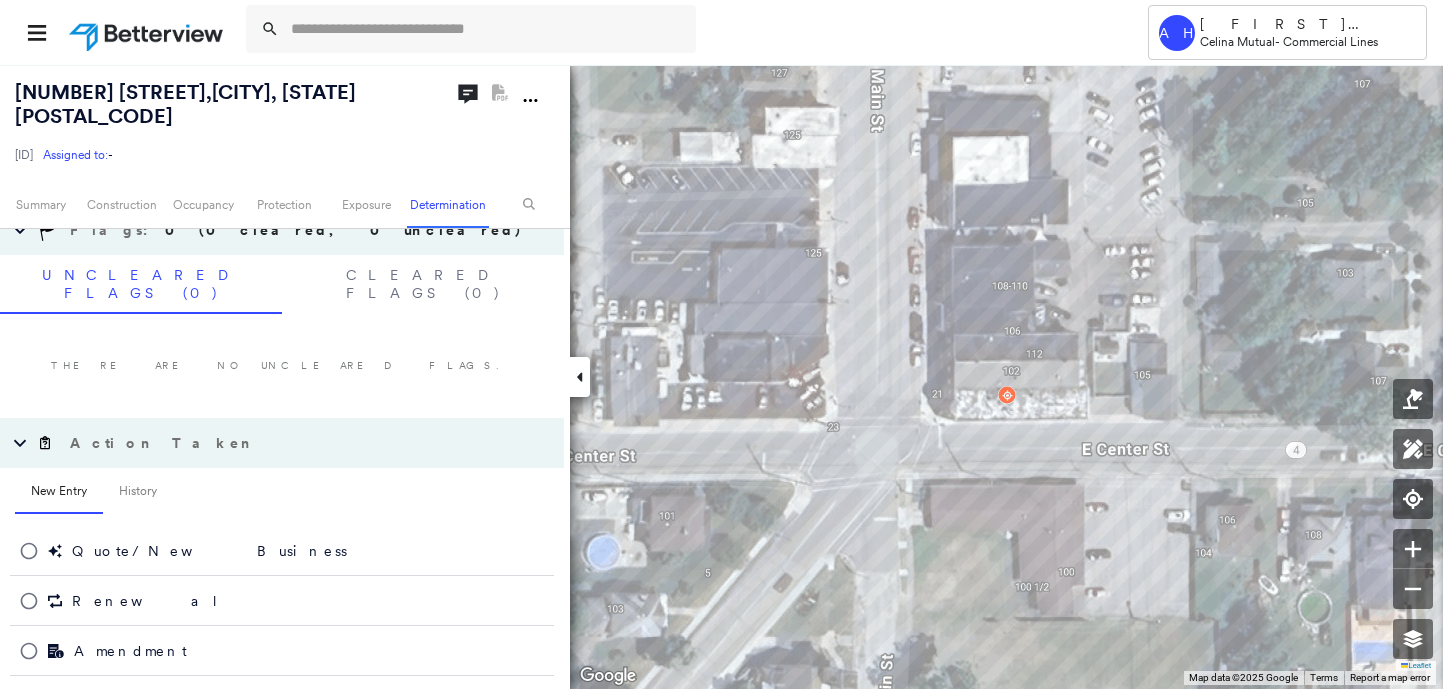 scroll, scrollTop: 0, scrollLeft: 0, axis: both 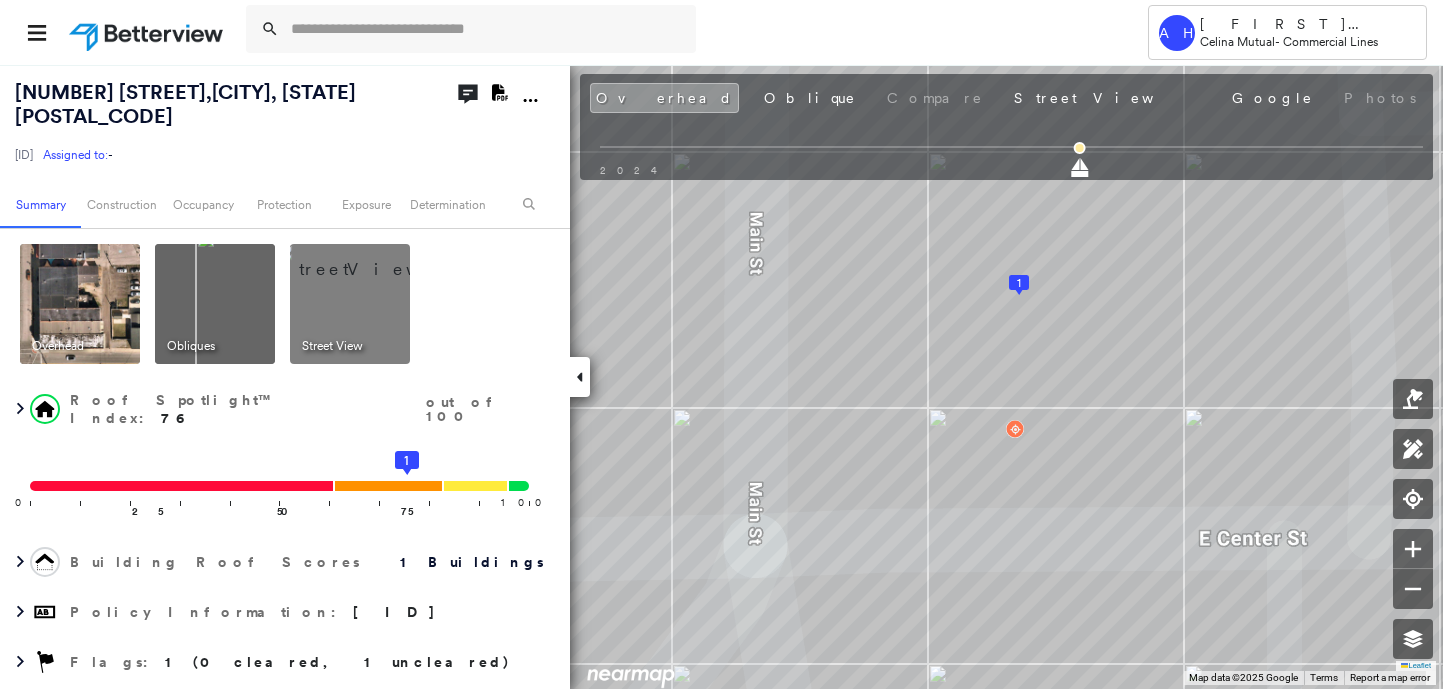 click 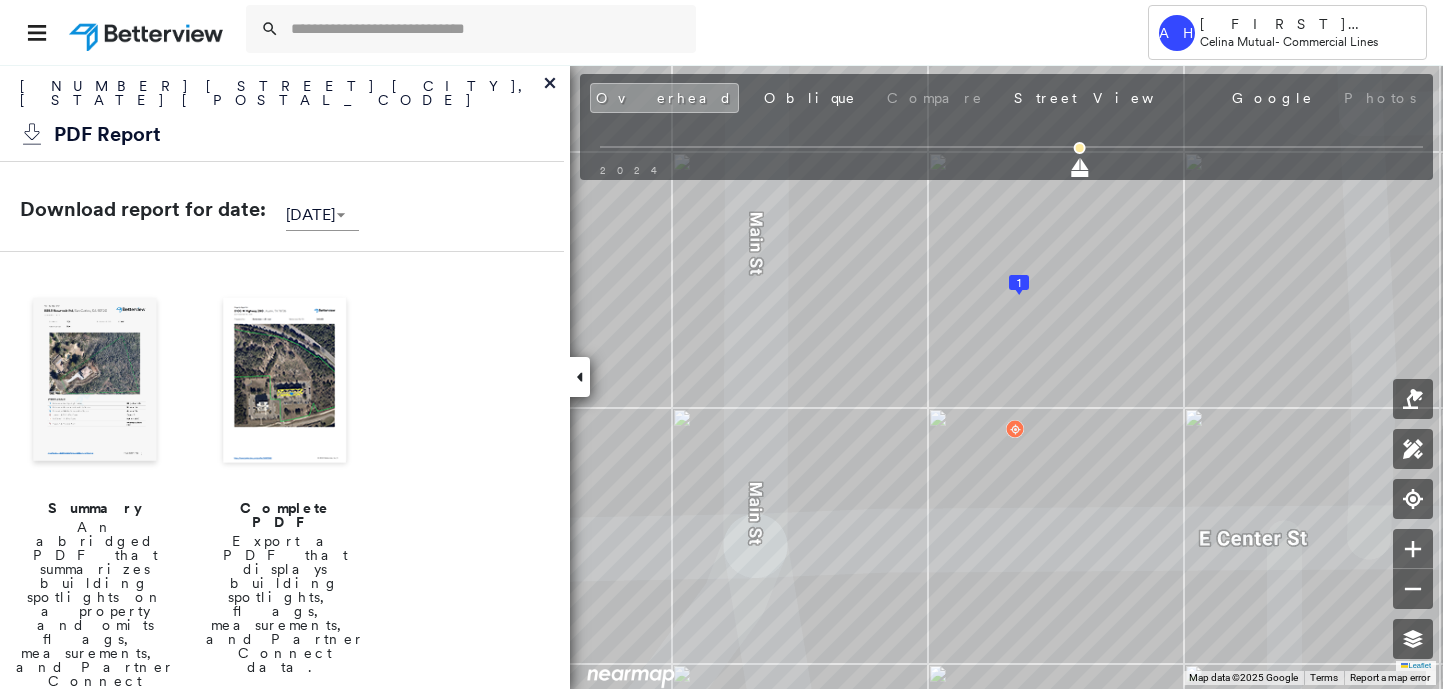 click at bounding box center (95, 382) 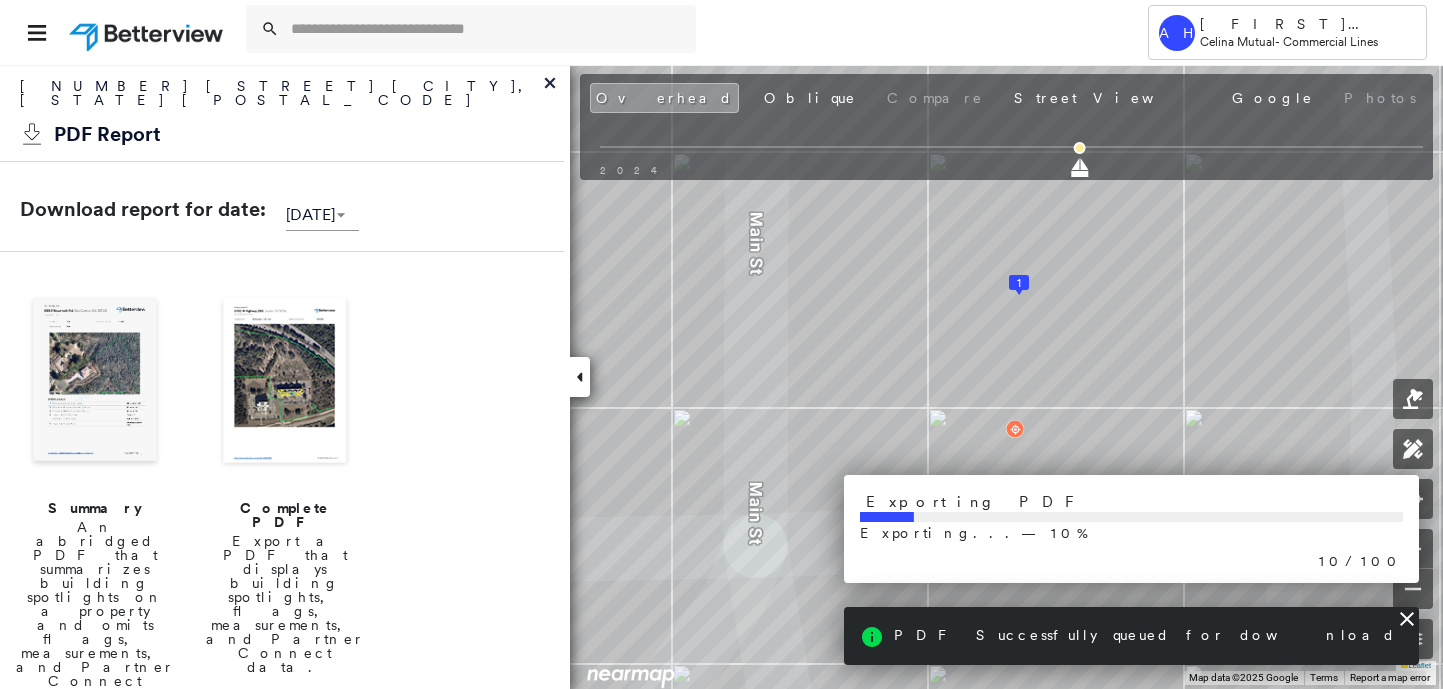 click 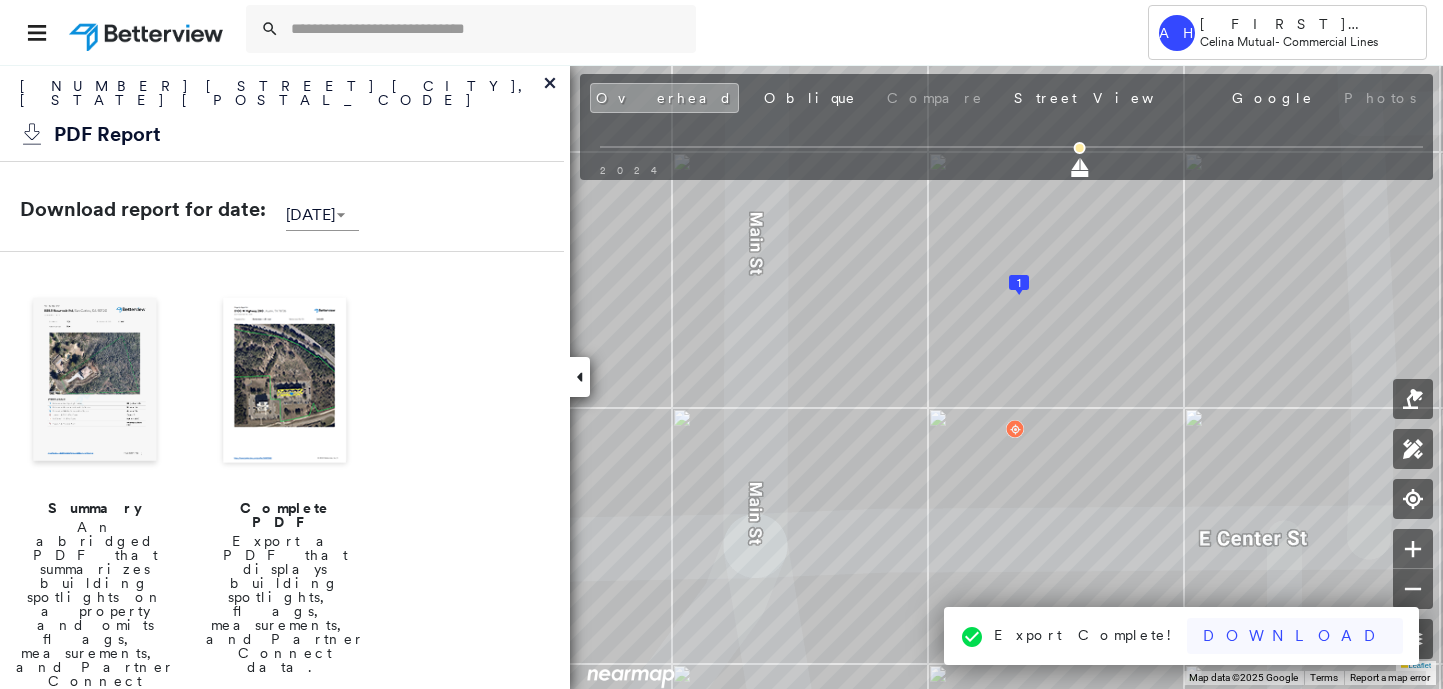 click on "Download" at bounding box center [1295, 636] 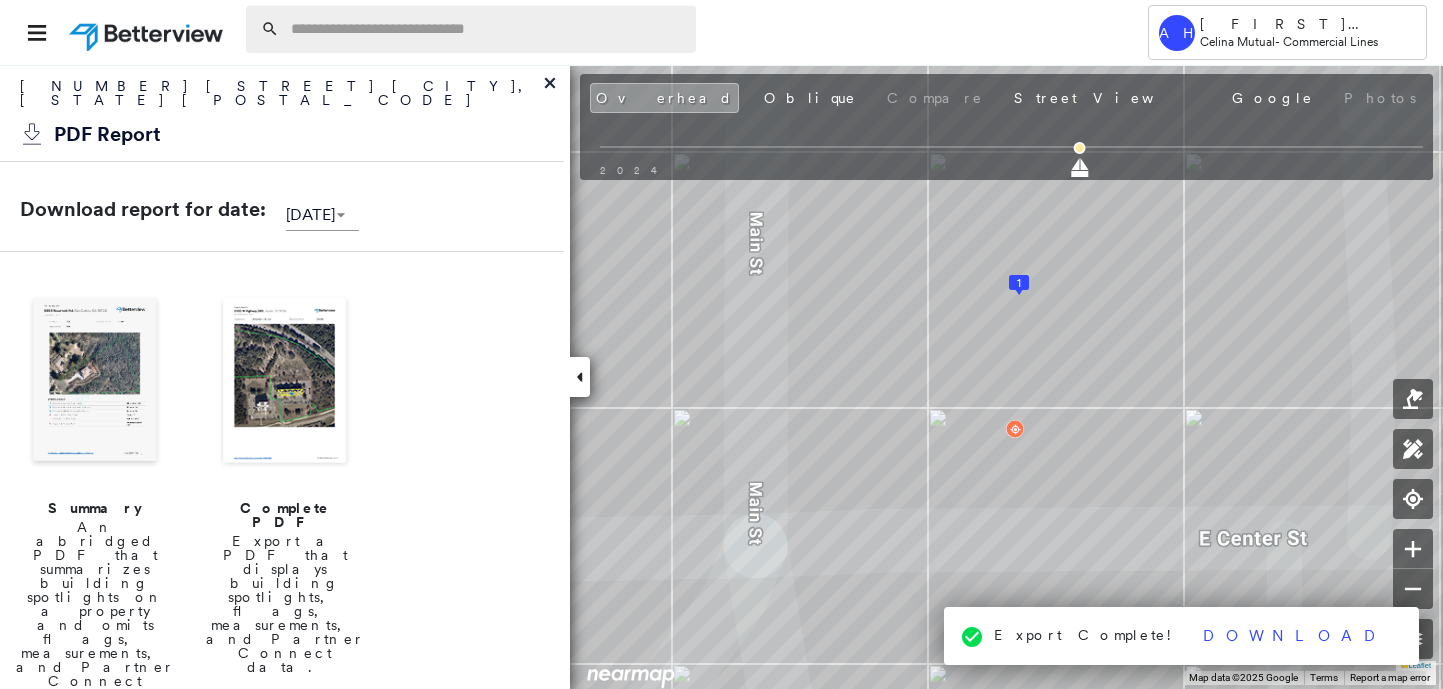 click at bounding box center (487, 29) 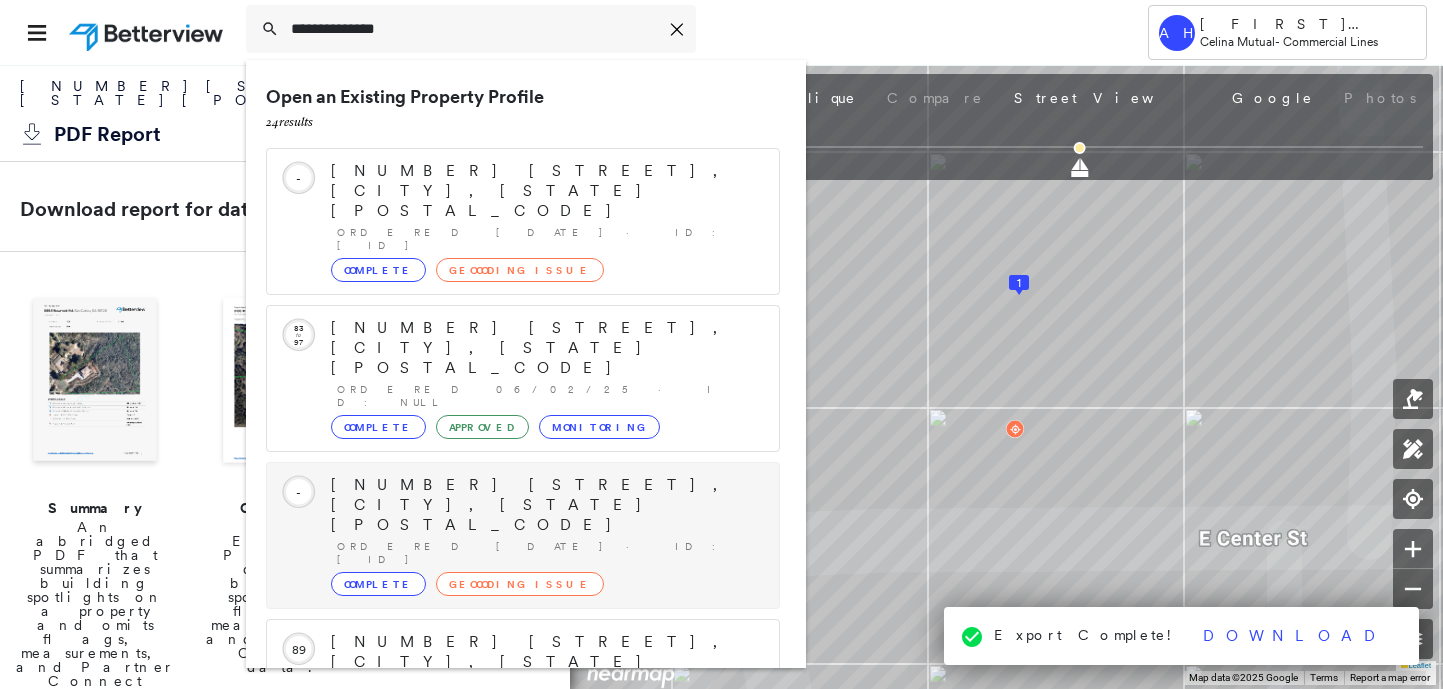 type on "**********" 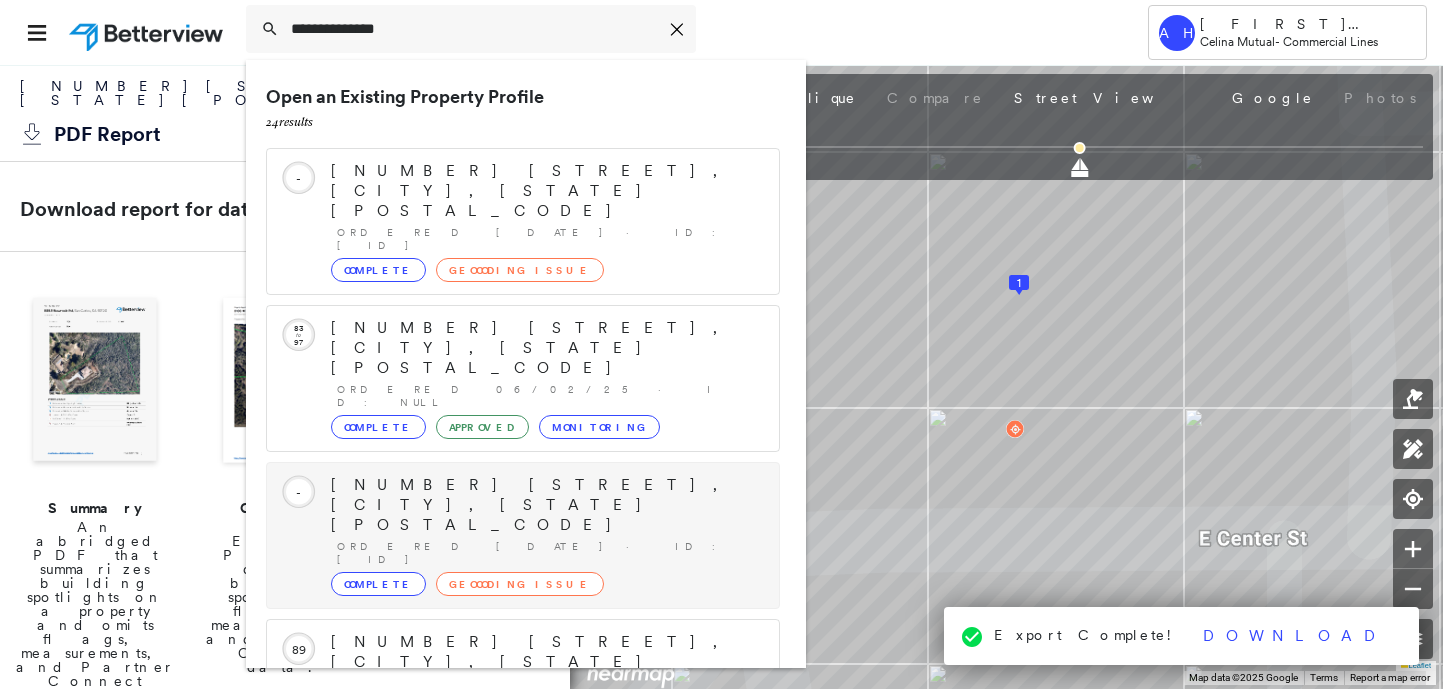 click on "Complete" at bounding box center (378, 584) 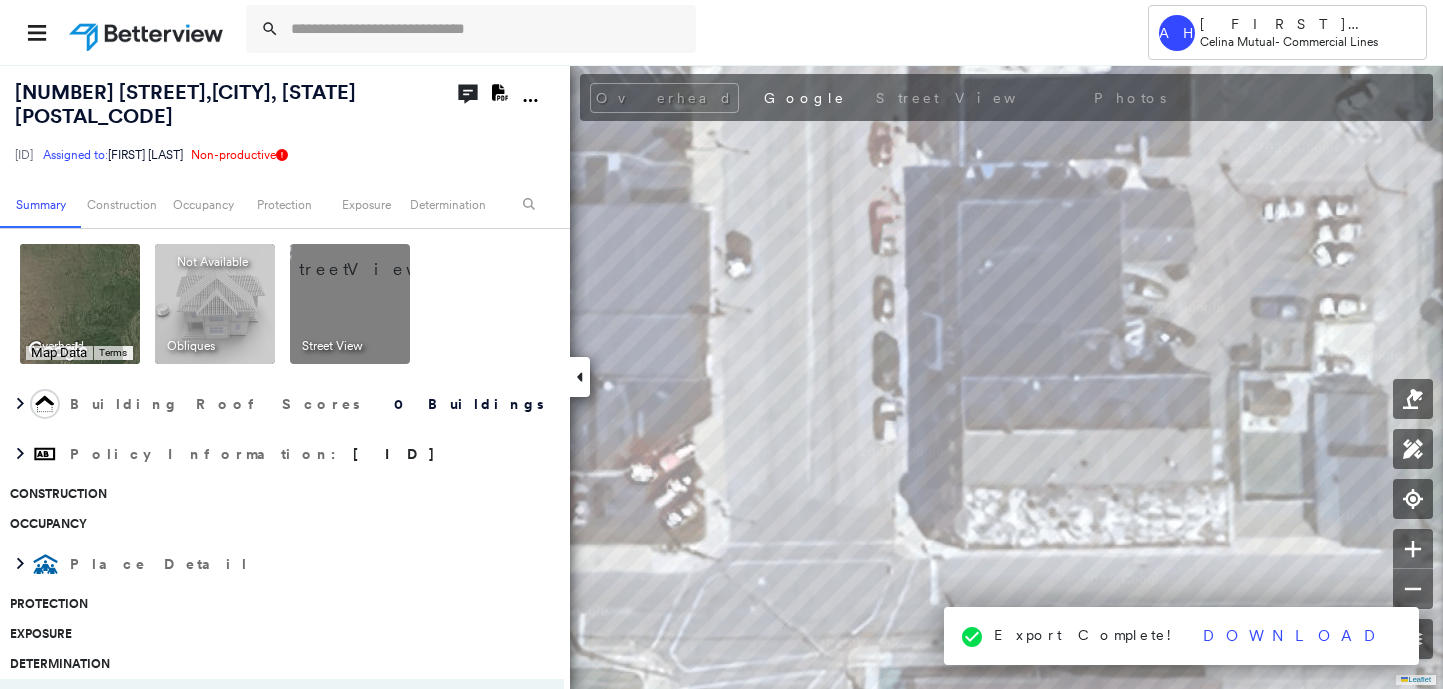 click on "Open Comments" 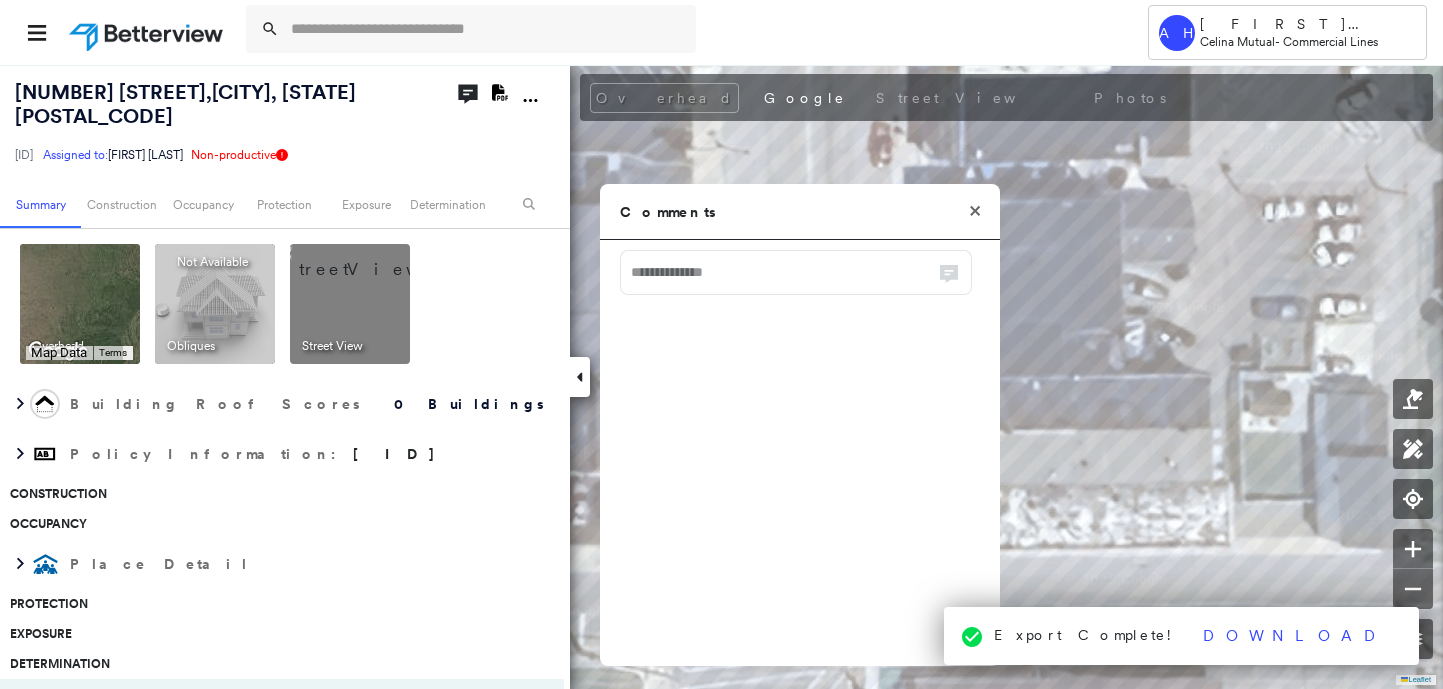 click 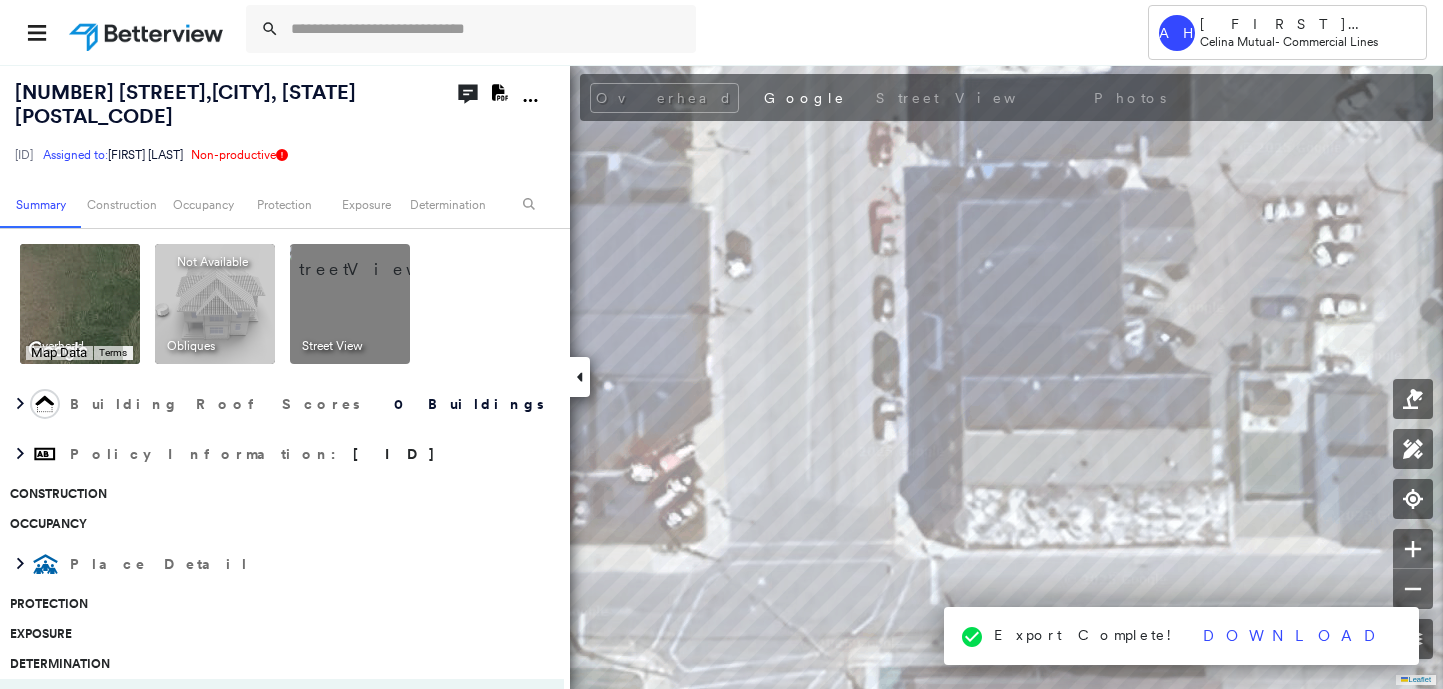 click 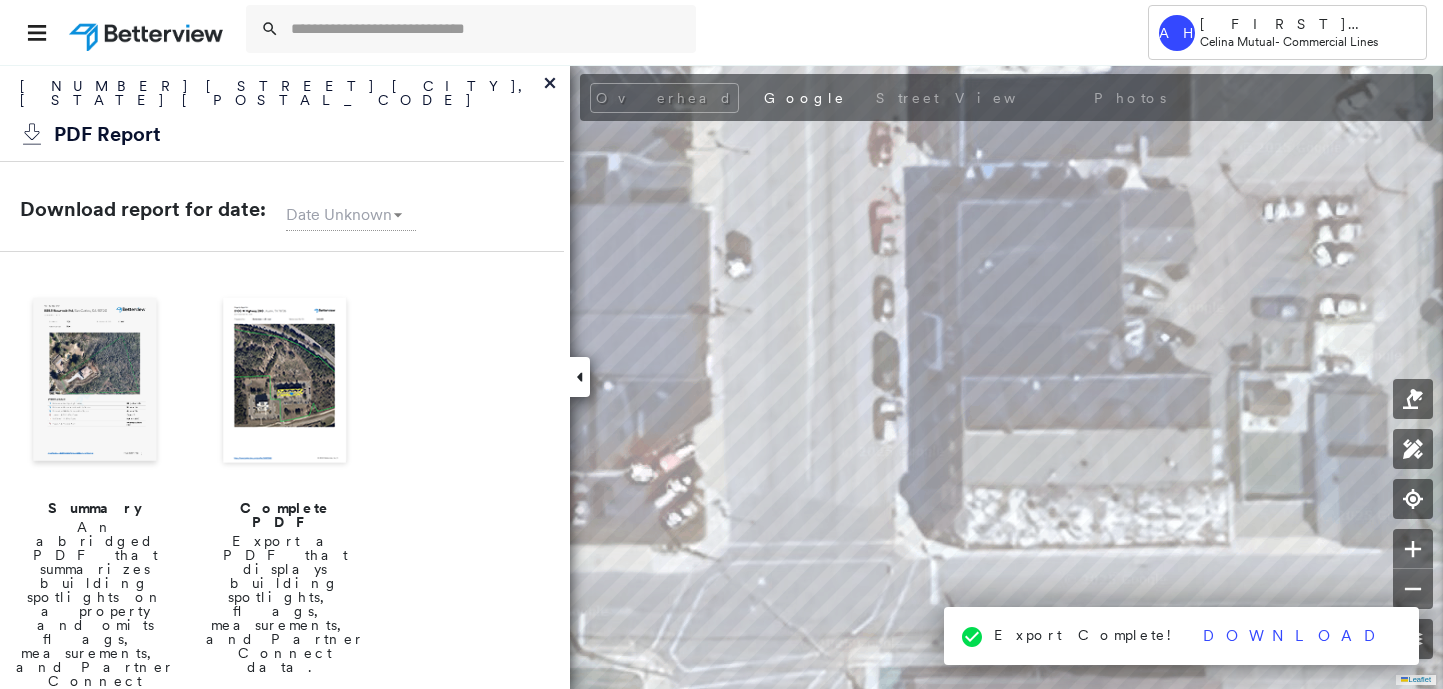 click at bounding box center [95, 382] 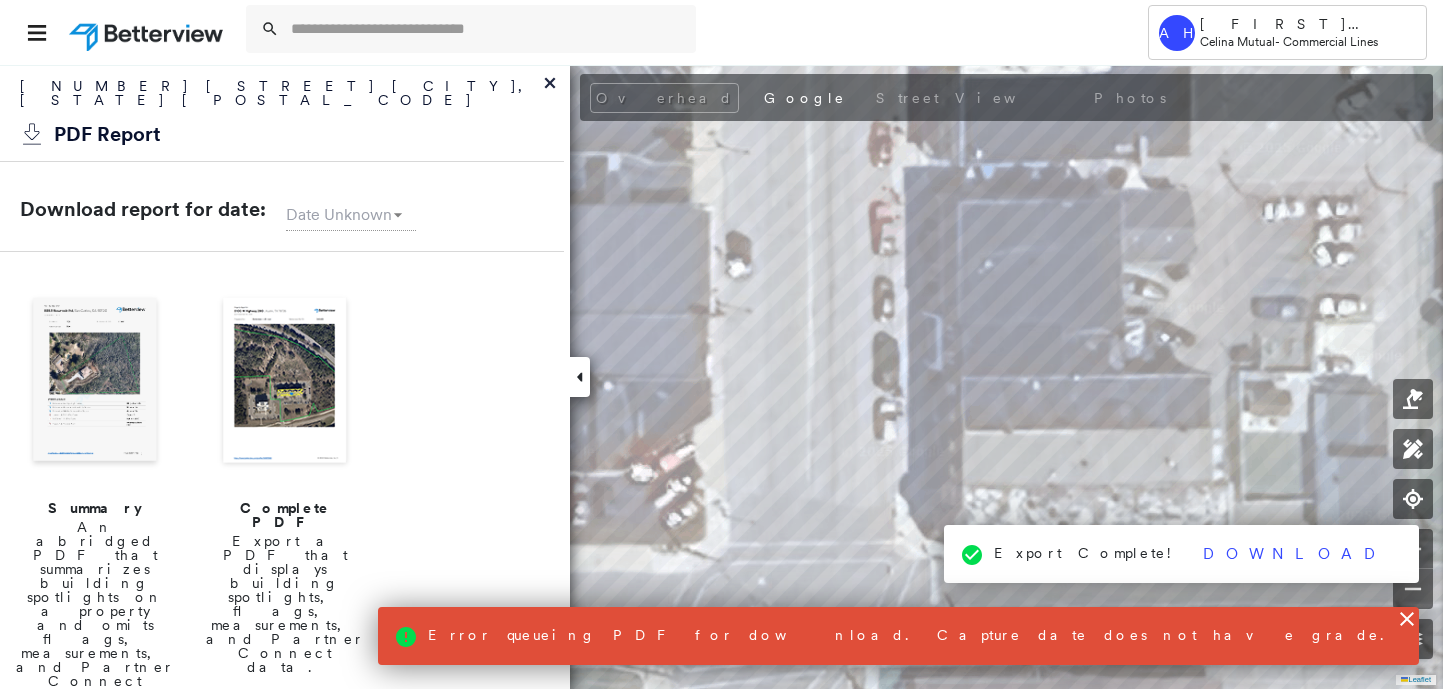 click 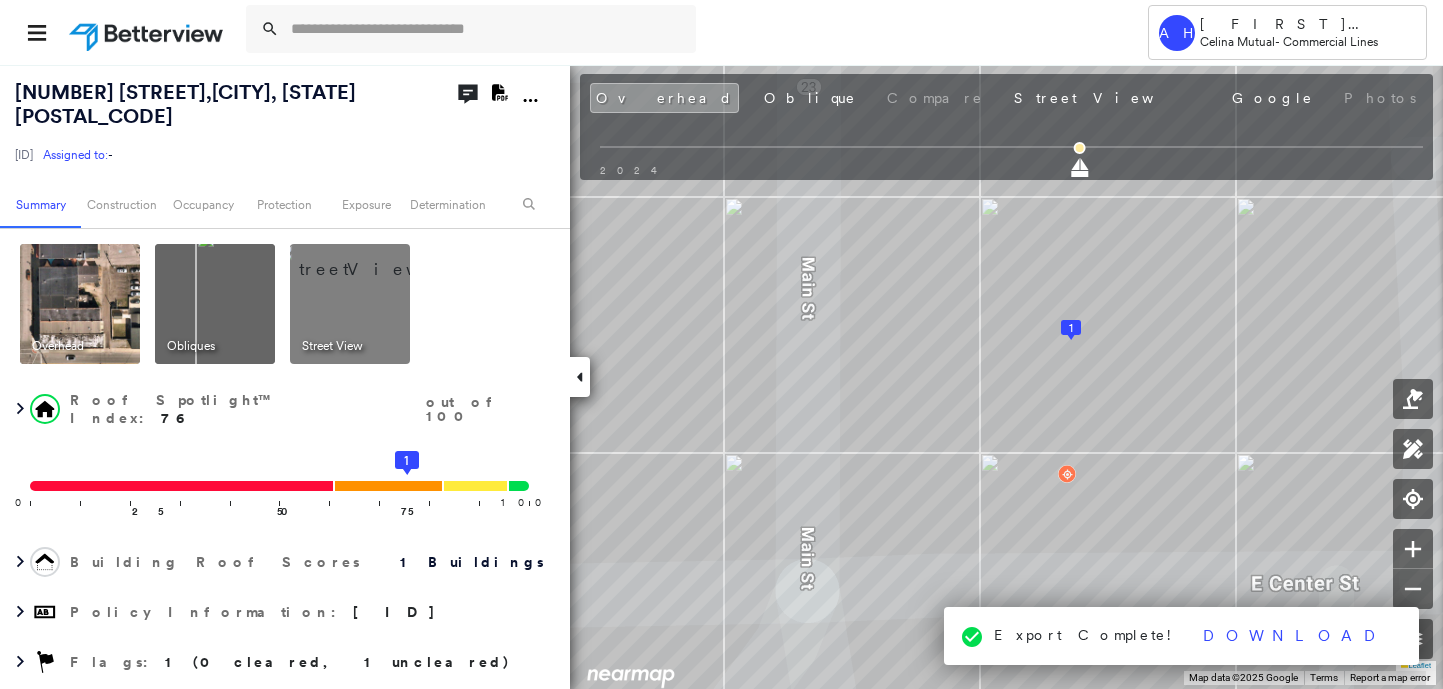 click at bounding box center (374, 259) 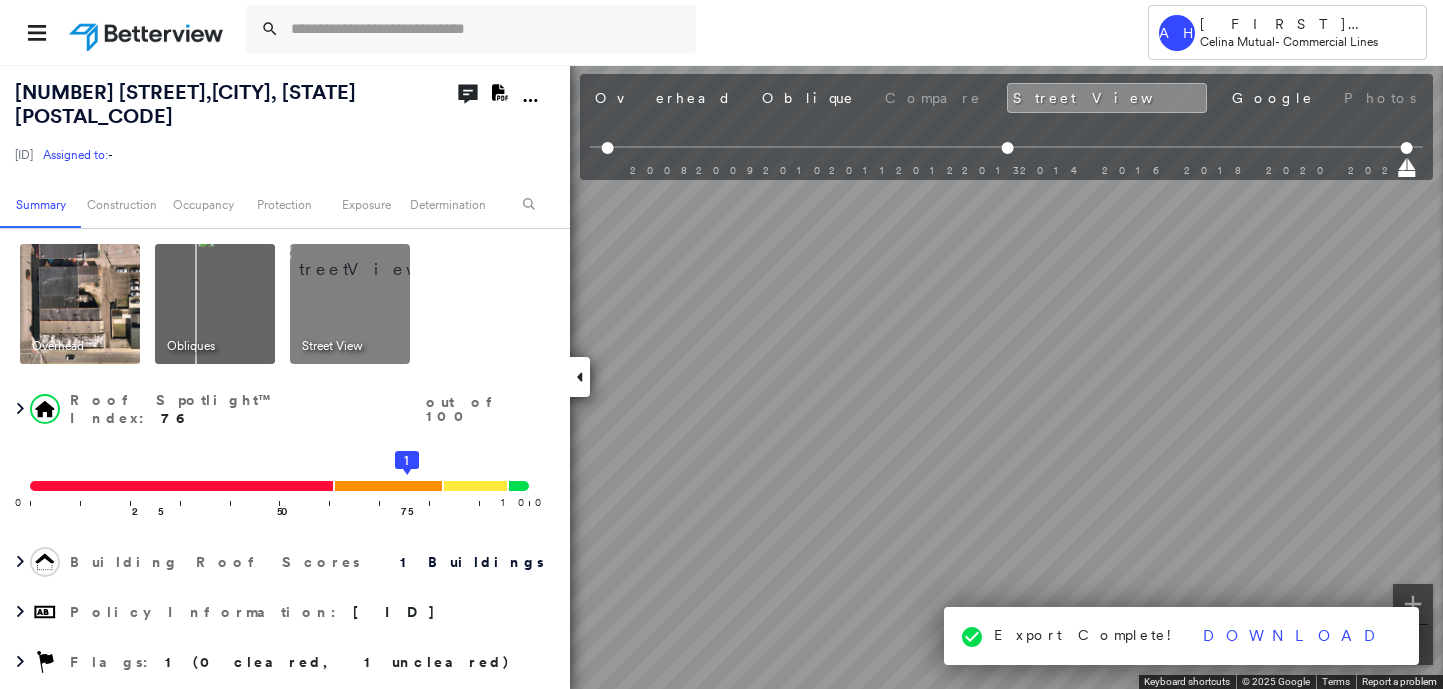 click on "Tower AH [FIRST] [LAST] Celina Mutual - Commercial Lines [NUMBER] [STREET] , [CITY], [STATE] [POSTAL_CODE] [ID] Assigned to: - Assigned to: - [ID] Assigned to: - Open Comments Download PDF Report Summary Construction Occupancy Protection Exposure Determination Overhead Obliques Street View Roof Spotlight™ Index :  [PERCENTAGE] out of 100 [NUMBER] [NUMBER] [NUMBER] [NUMBER] [NUMBER] Building Roof Scores 1 Buildings Policy Information :  [ID] Flags :  1 (0 cleared, 1 uncleared) Construction Roof Spotlights : Ponding, Staining, Chimney, Vent, Satellite Dish Property Features Roof Size & Shape :  1 building - Gable | Asphalt Shingle Occupancy Place Detail Google - Places National Registry of Historic Places Smarty Streets - Surrounding Properties Protection US Fire Administration: Nearest Fire Stations Exposure Additional Perils FEMA Risk Index Determination Flags :  1 (0 cleared, 1 uncleared) Uncleared Flags (1) Cleared Flags (0) Ponding Flagged [DATE] Clear Action Taken New Entry History Quote/New Business General Save" at bounding box center [721, 344] 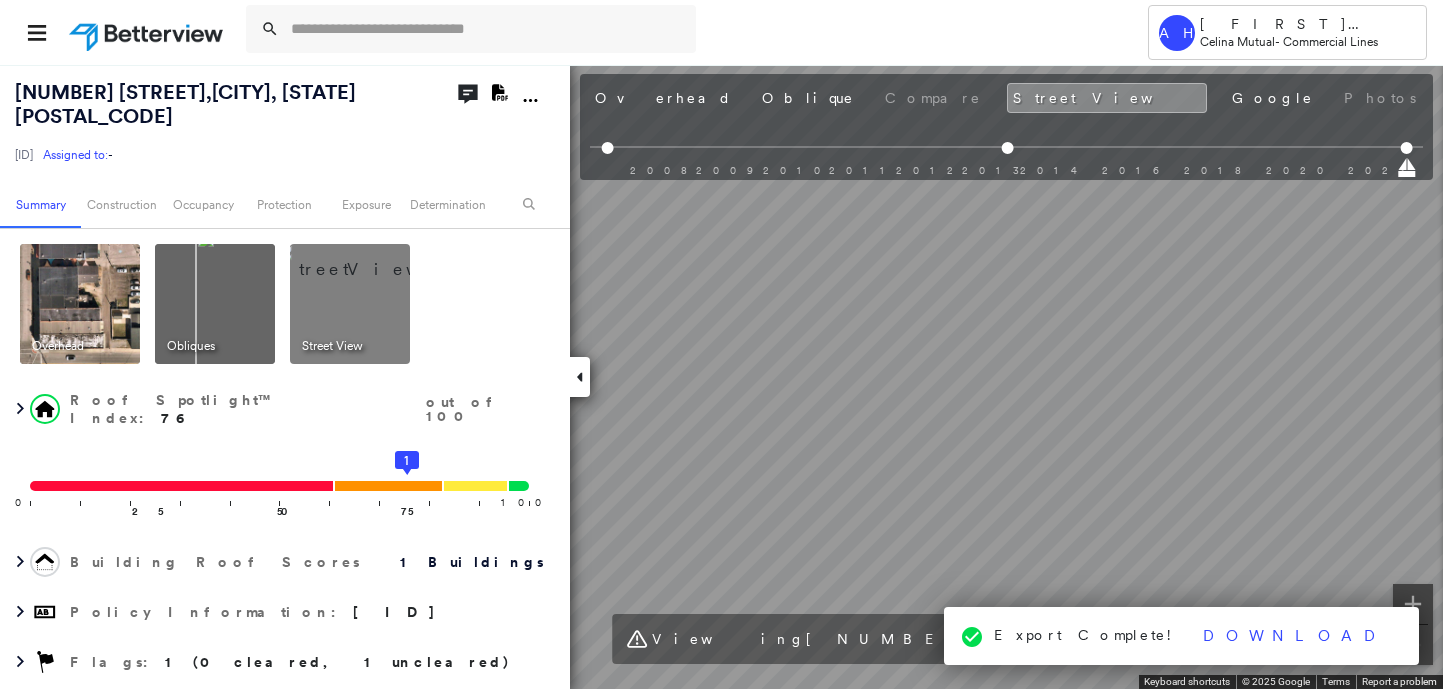 click at bounding box center (80, 304) 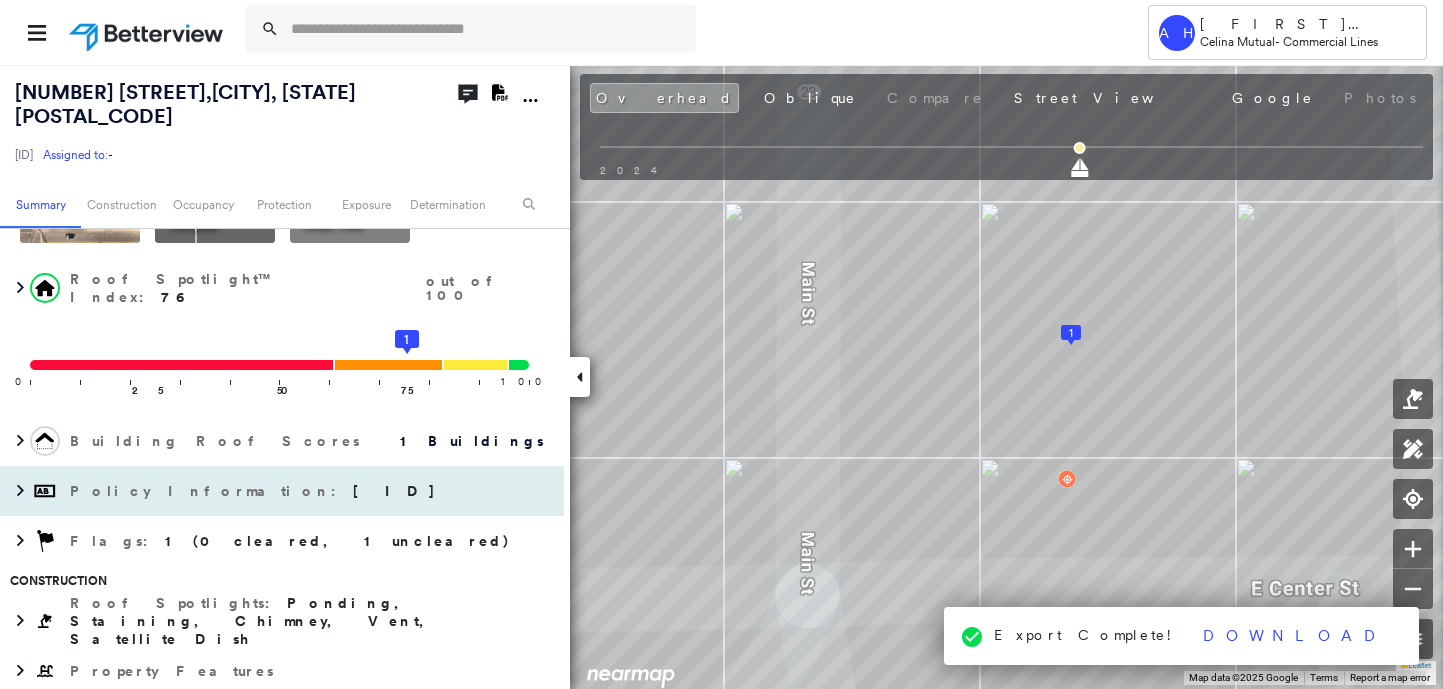 scroll, scrollTop: 0, scrollLeft: 0, axis: both 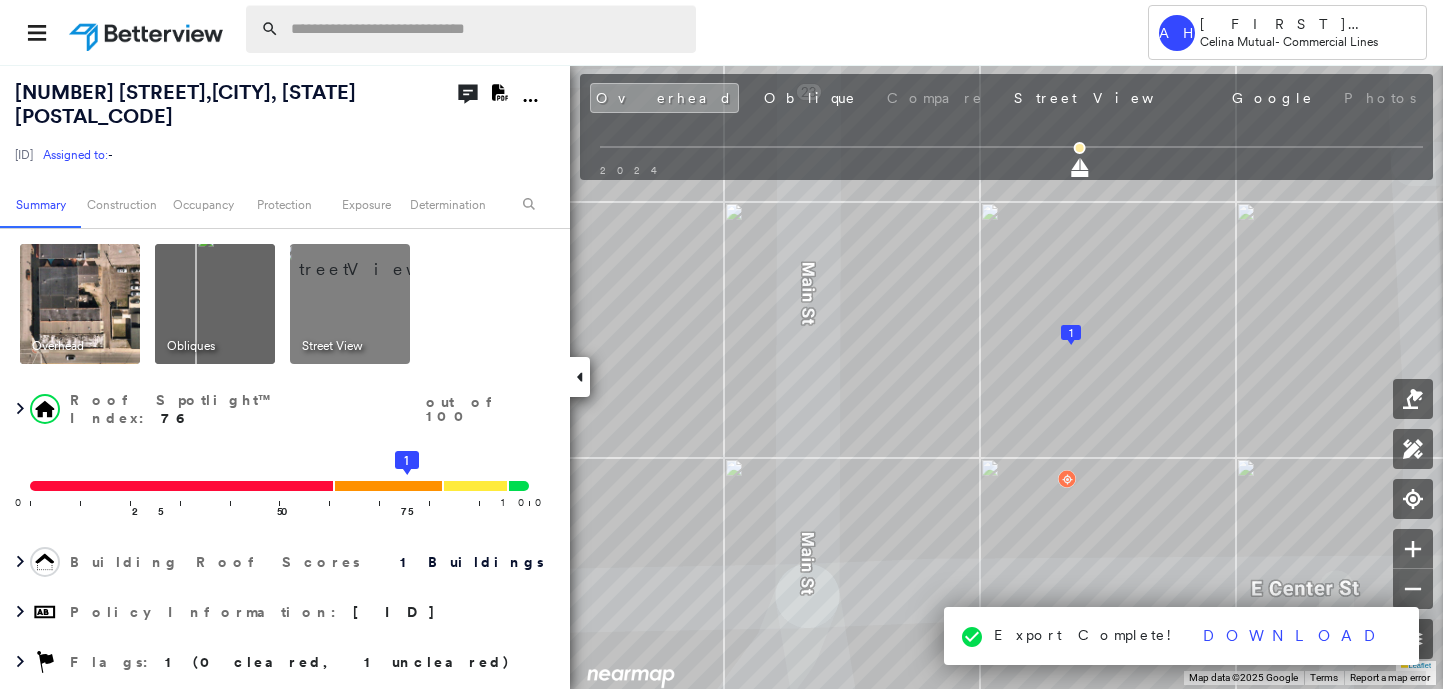 click at bounding box center [487, 29] 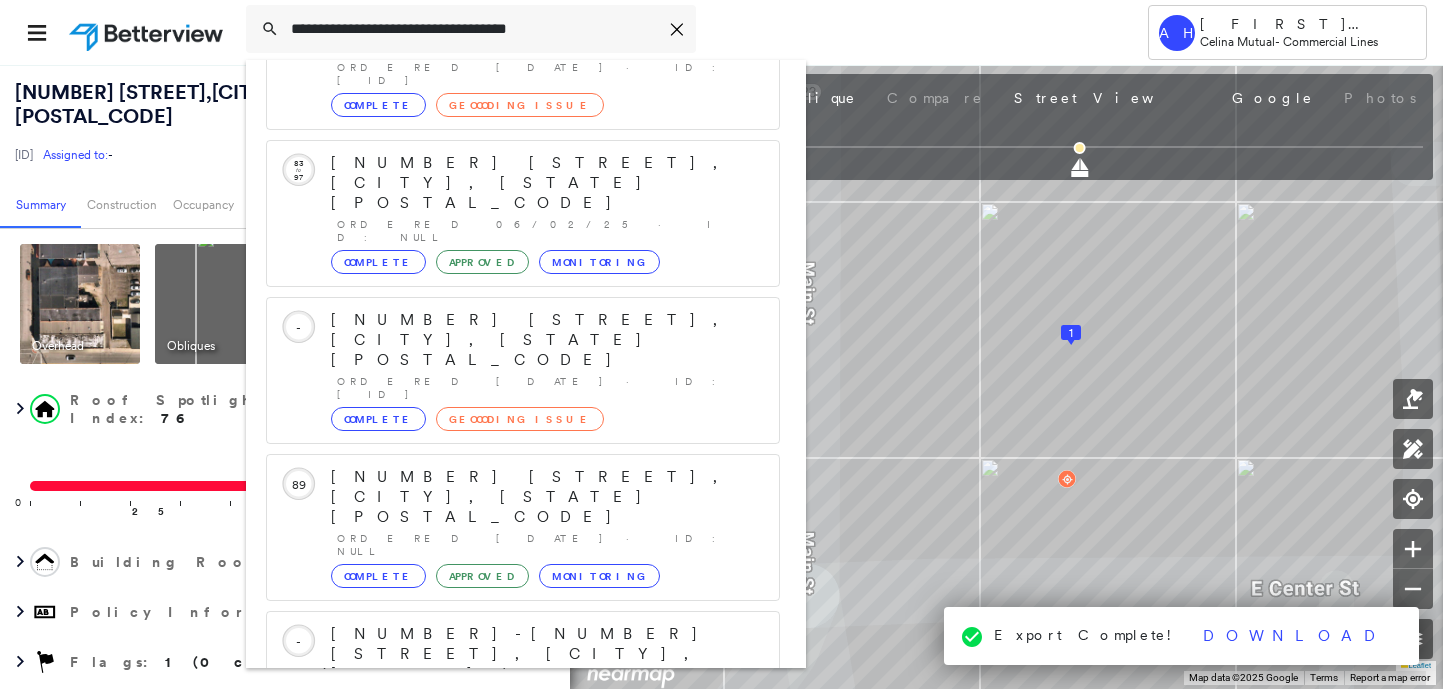 scroll, scrollTop: 258, scrollLeft: 0, axis: vertical 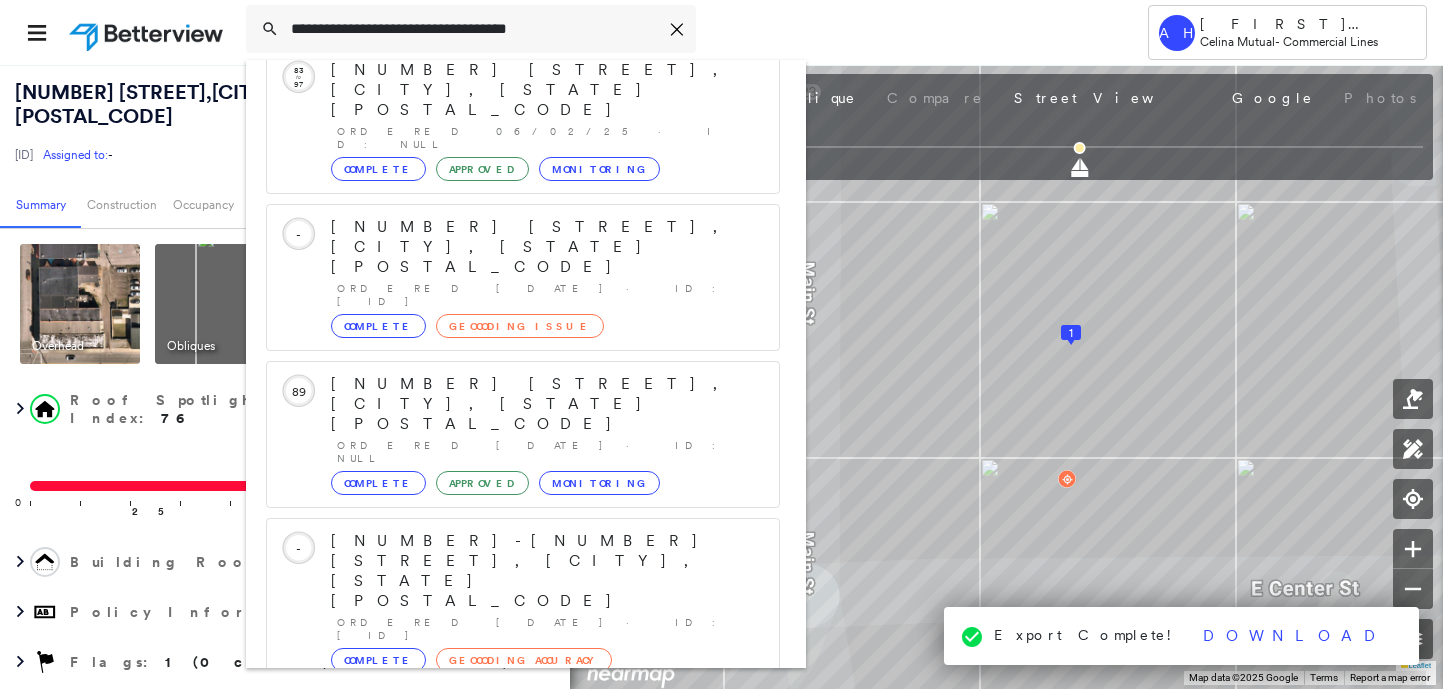 type on "**********" 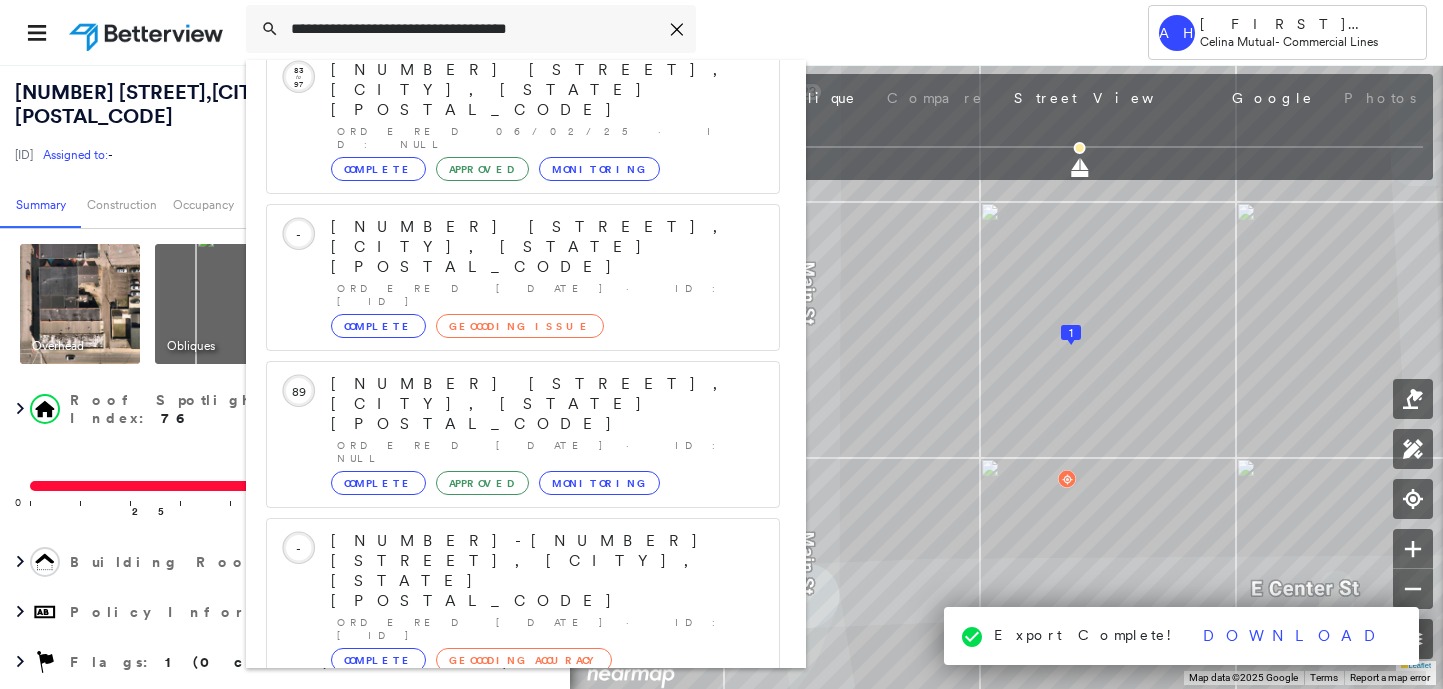 click 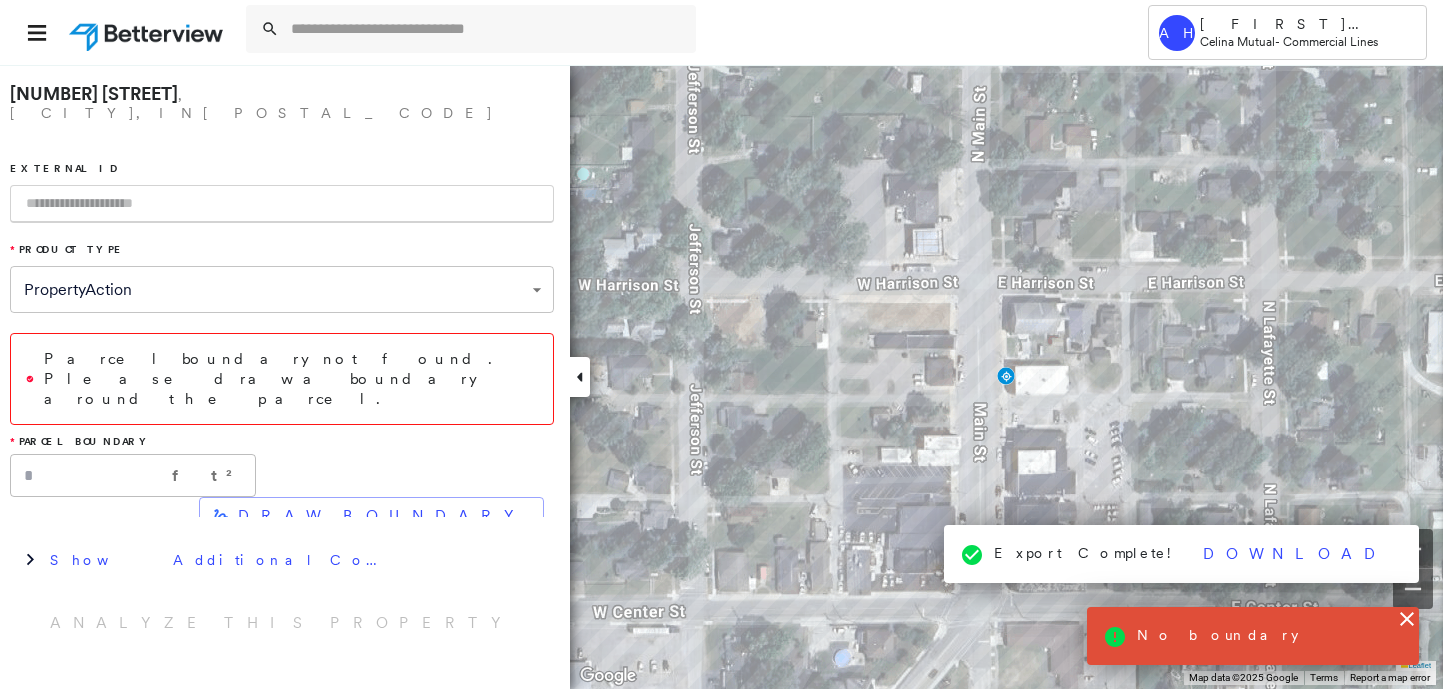 click at bounding box center [282, 204] 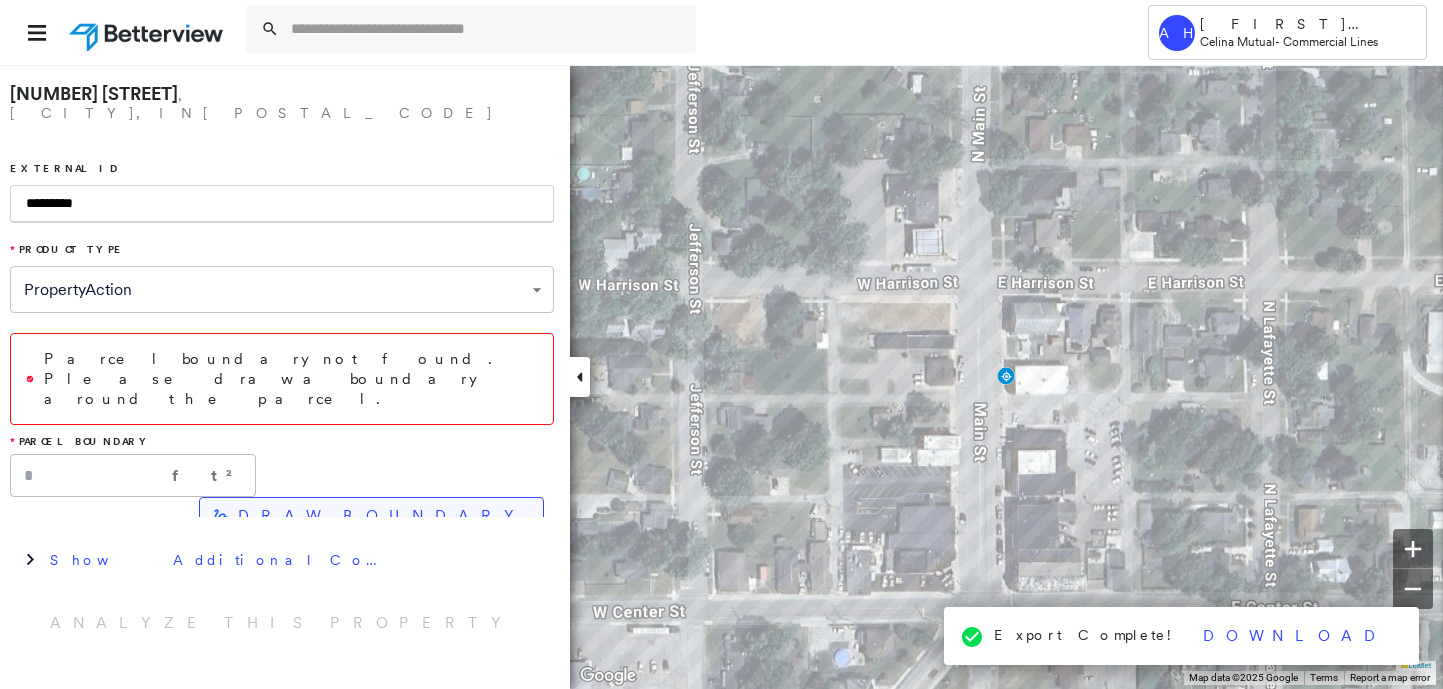 type on "*********" 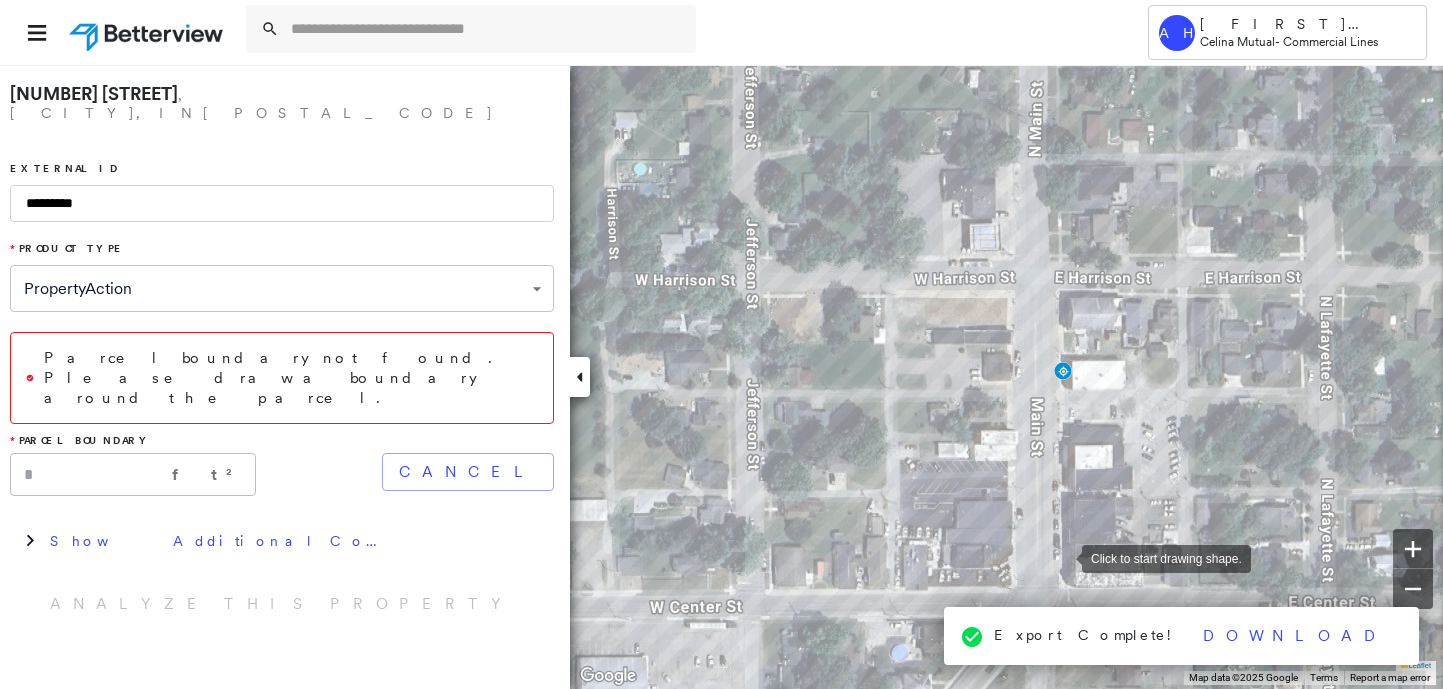 drag, startPoint x: 1002, startPoint y: 563, endPoint x: 1059, endPoint y: 558, distance: 57.21888 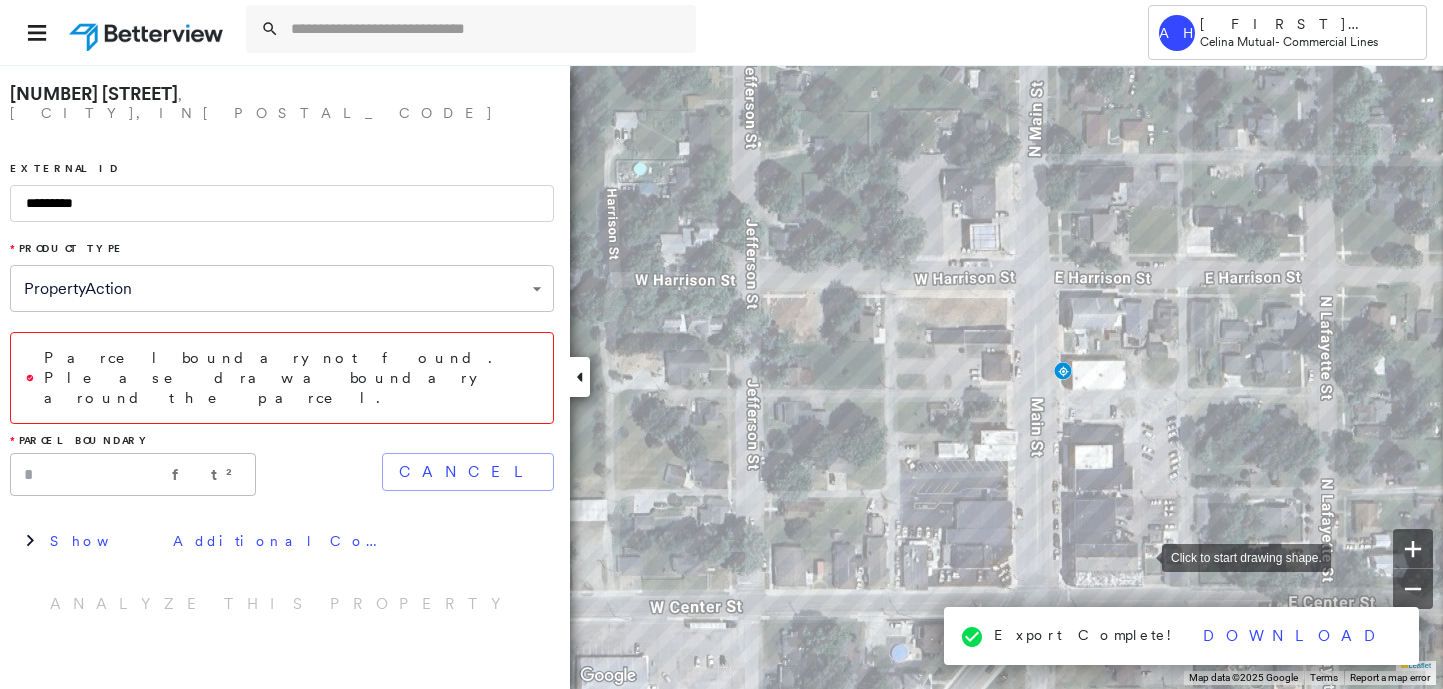 click at bounding box center [1142, 556] 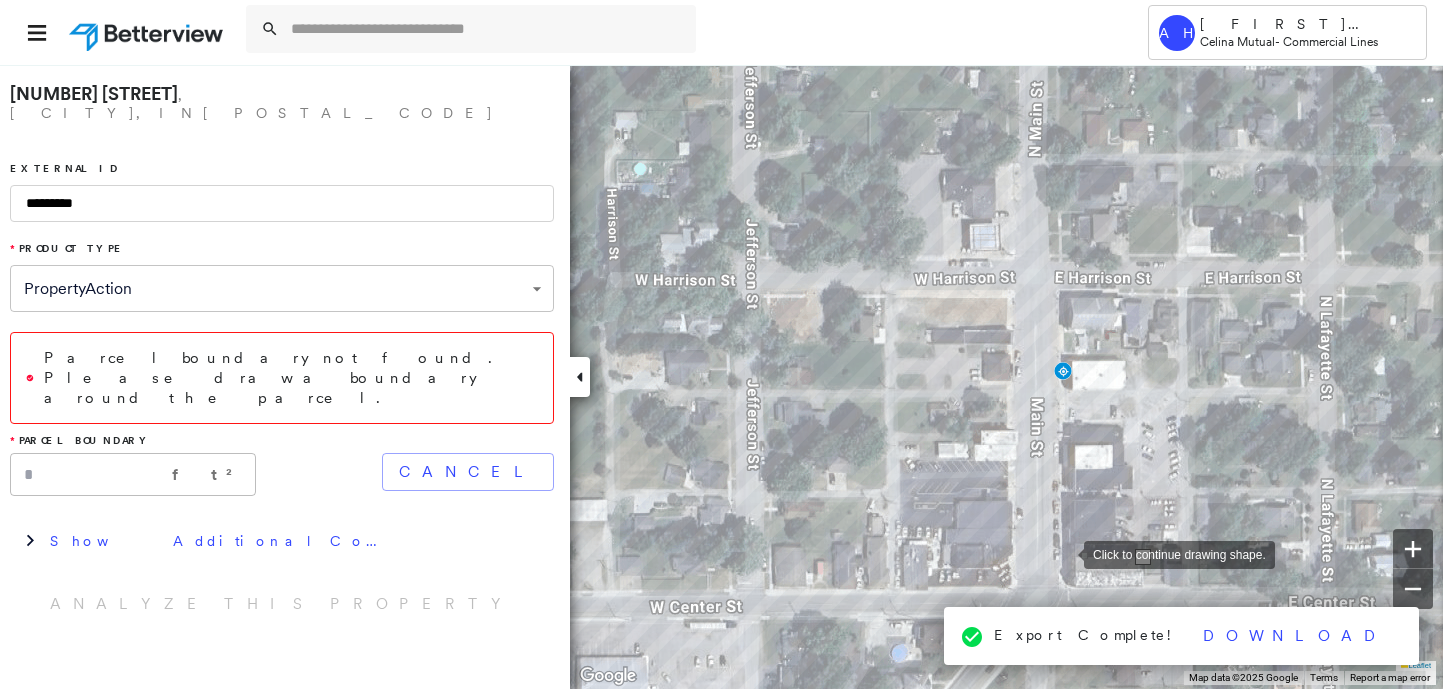 click at bounding box center (1064, 553) 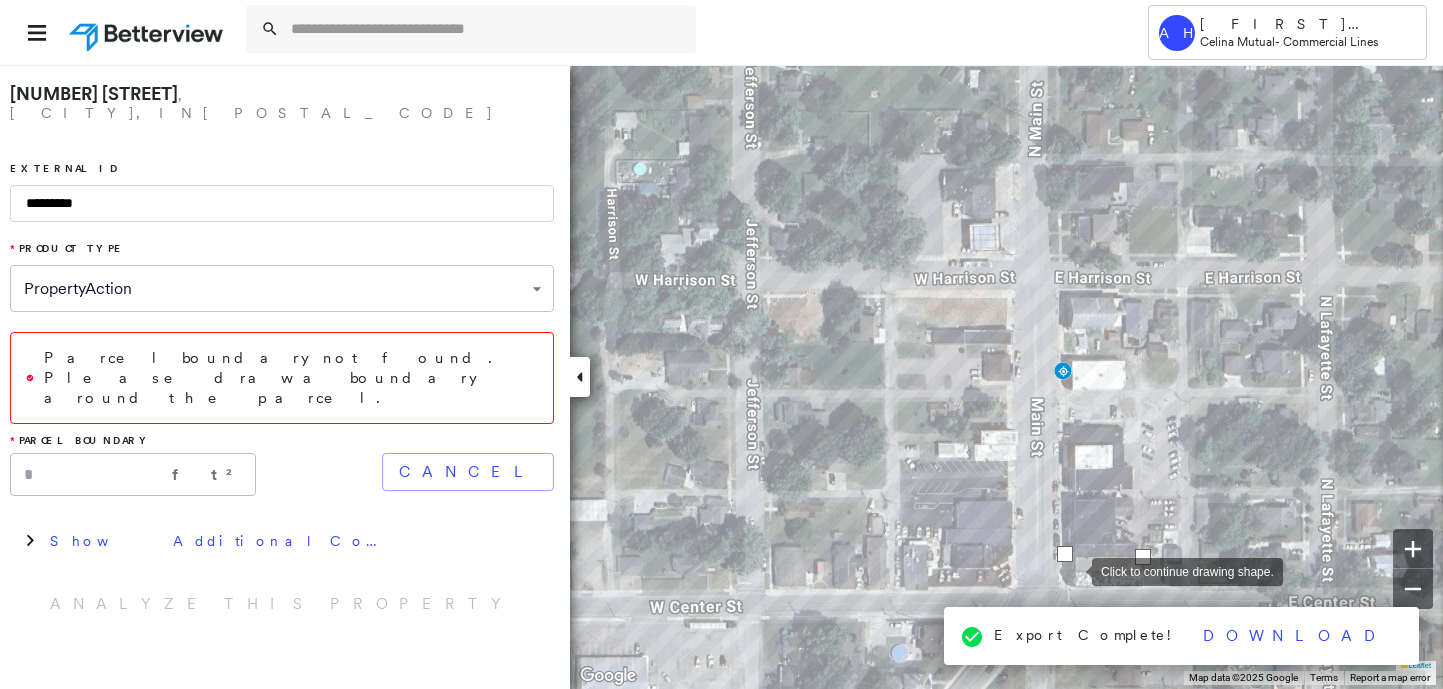 click at bounding box center (1072, 570) 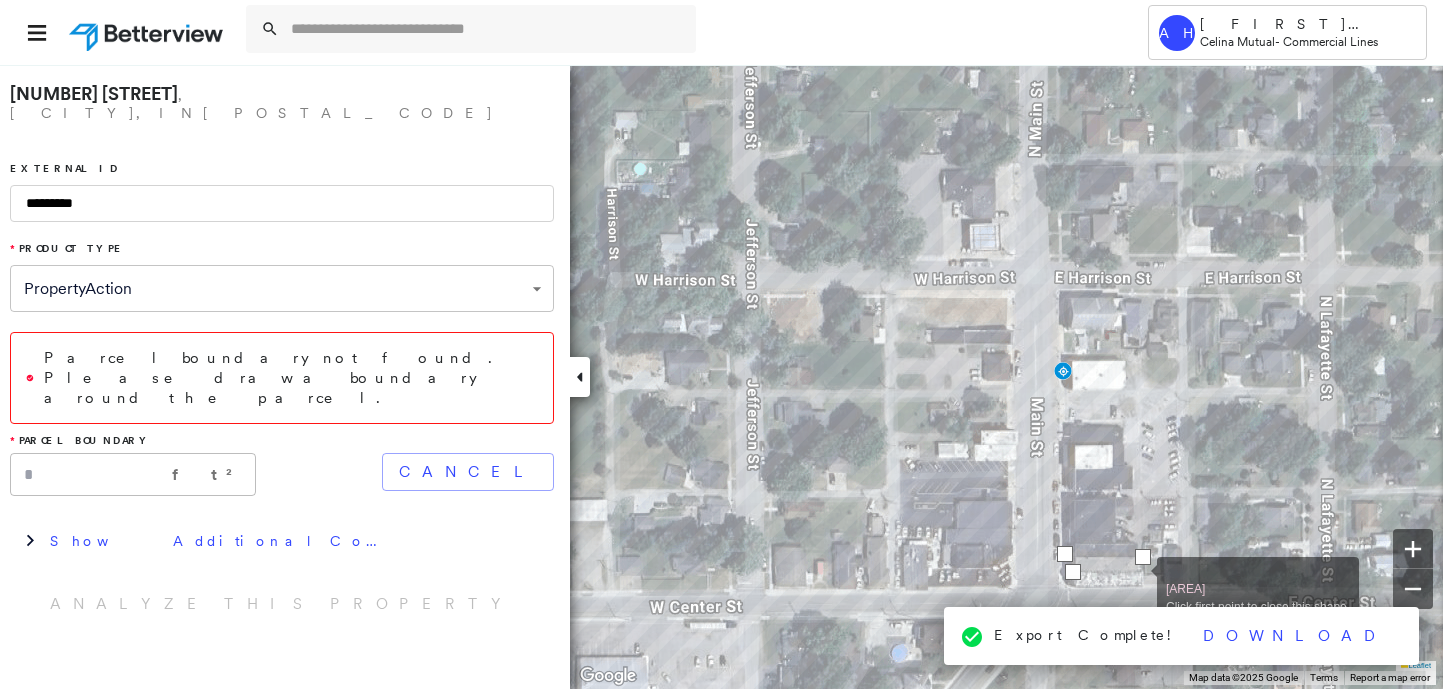 click at bounding box center (1137, 578) 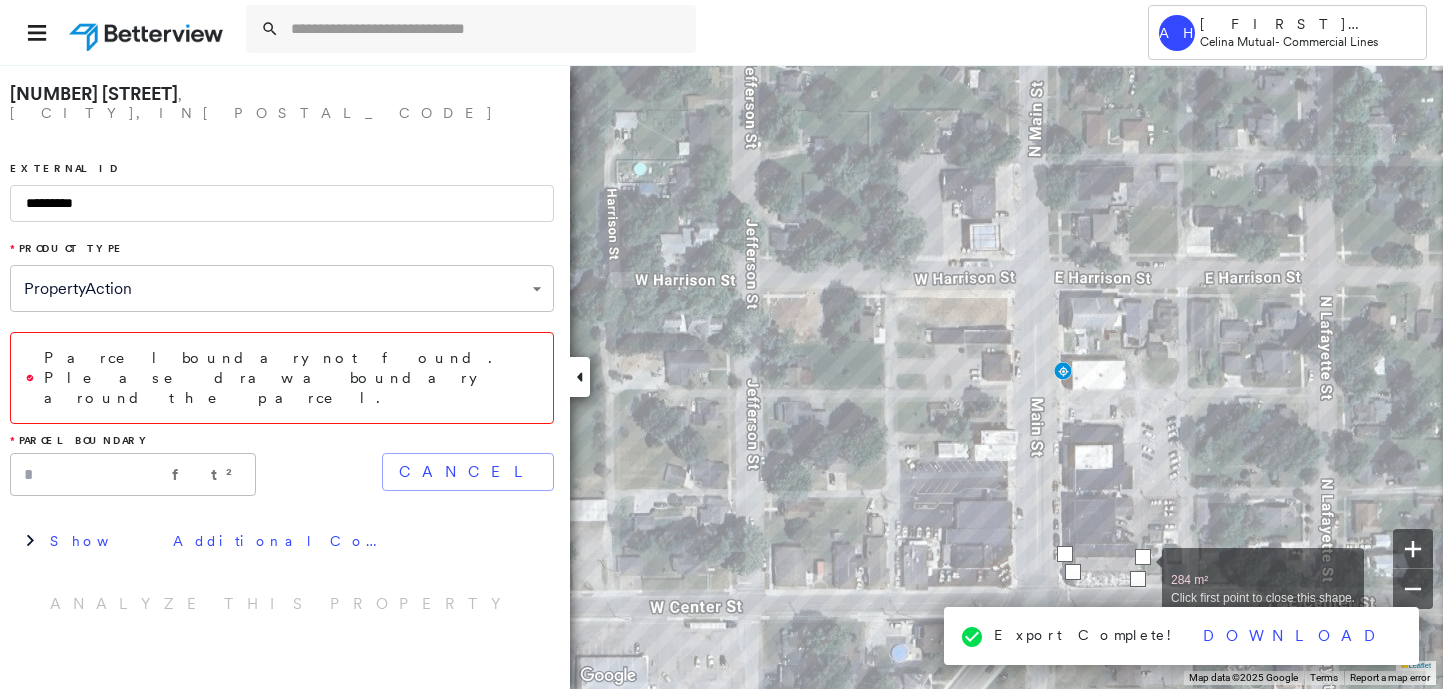 click at bounding box center (1142, 569) 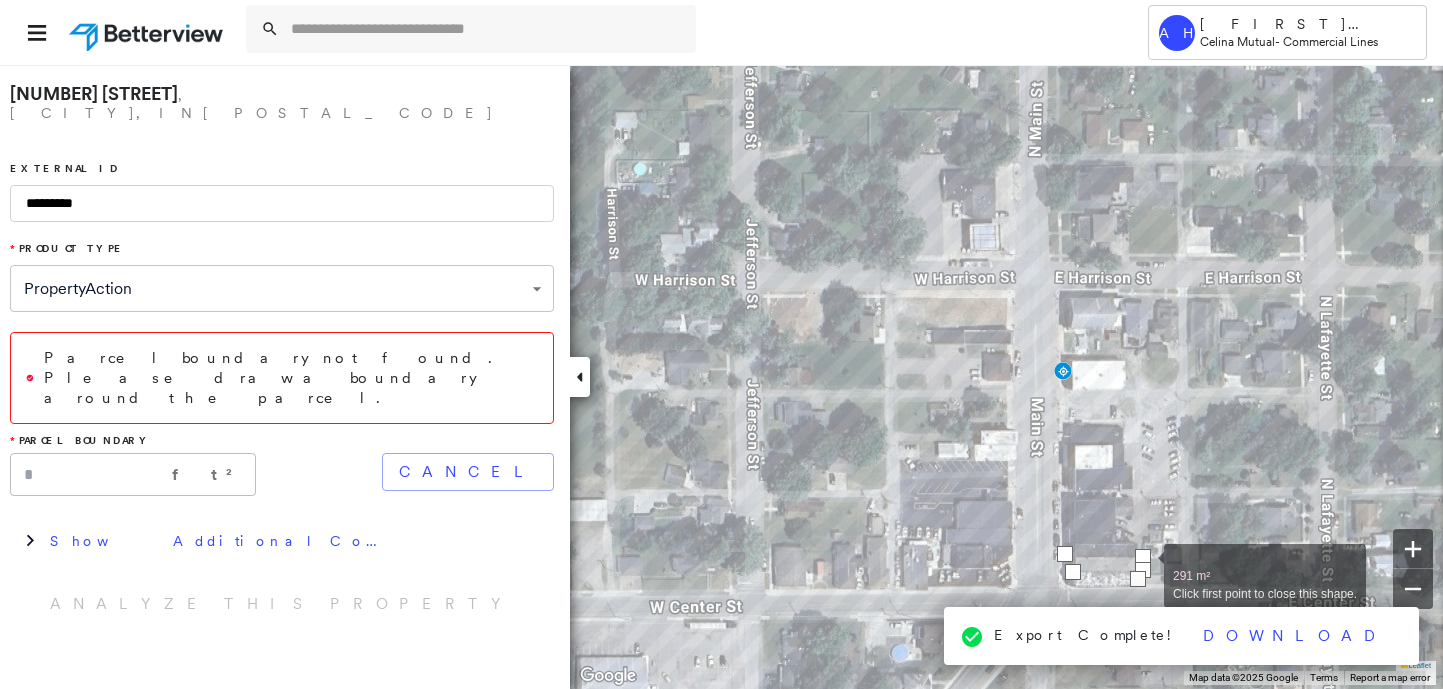 click at bounding box center (1143, 570) 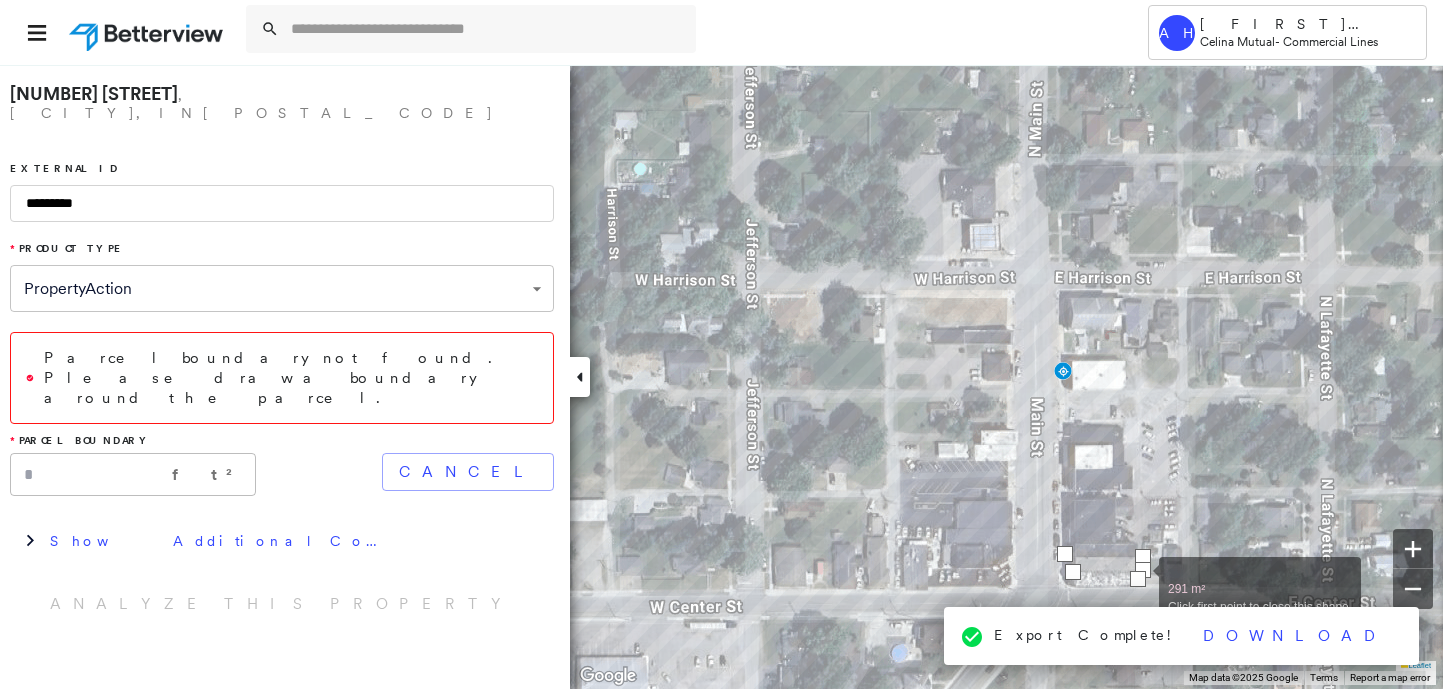 click at bounding box center [1138, 579] 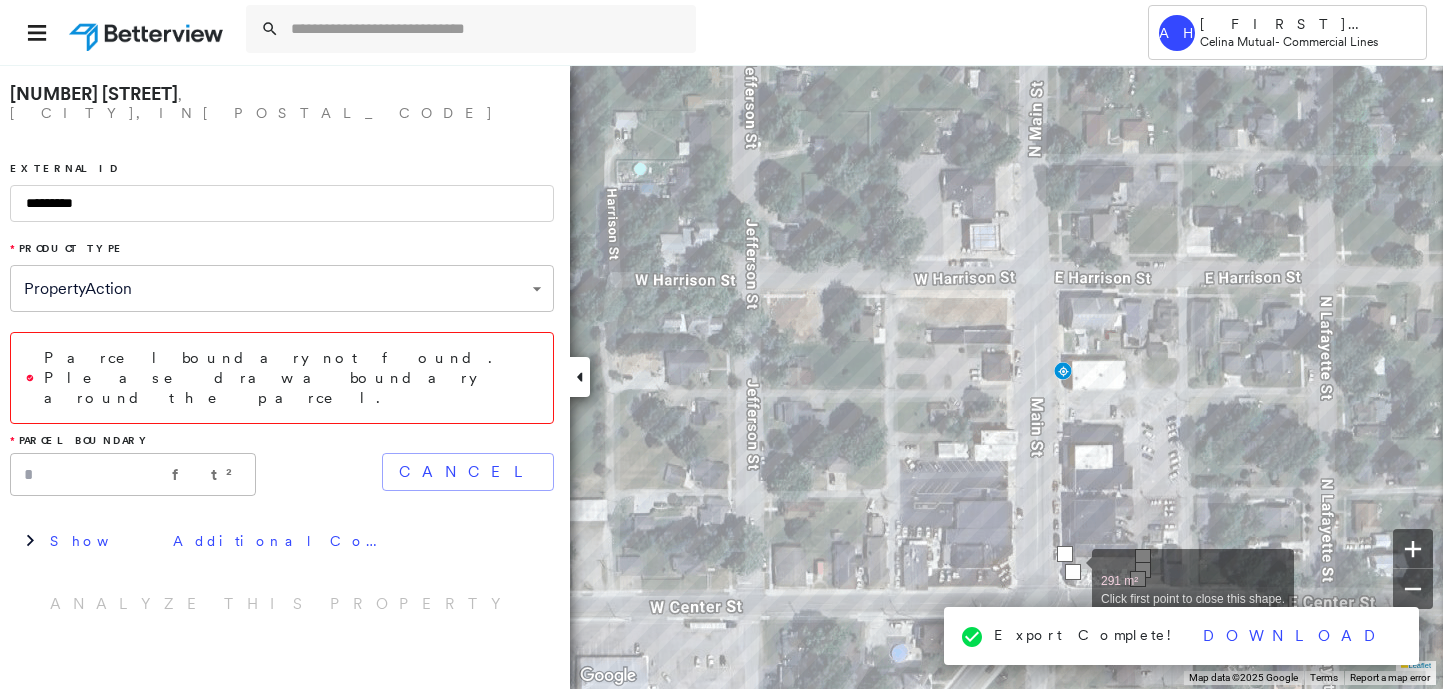 click at bounding box center [1073, 572] 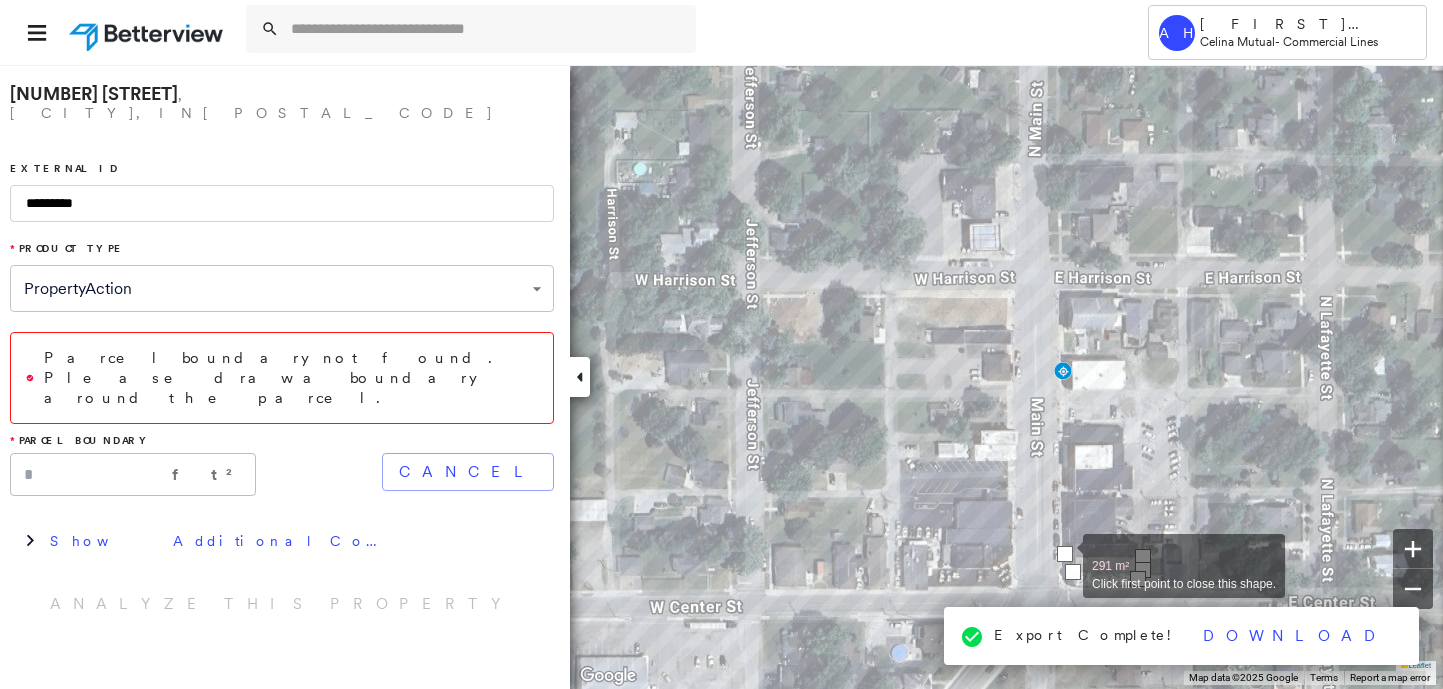 click at bounding box center (1065, 554) 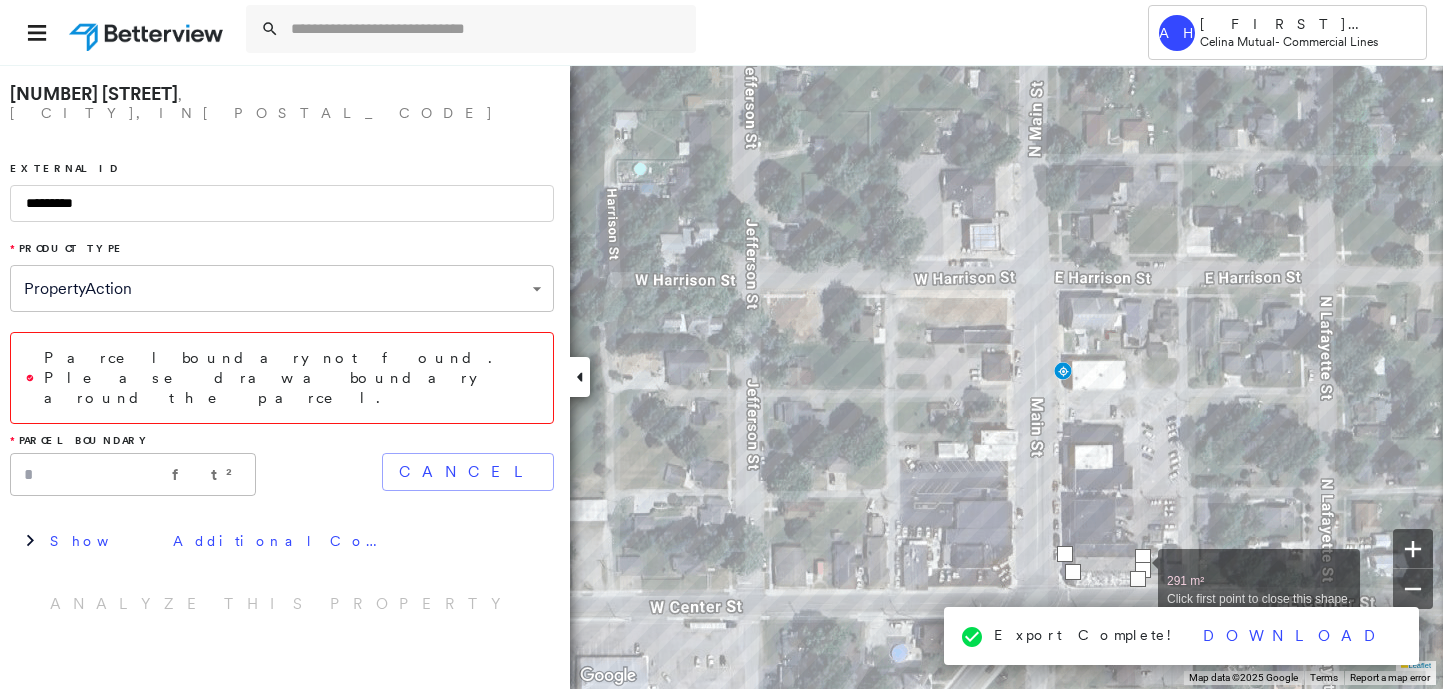 click at bounding box center [1143, 570] 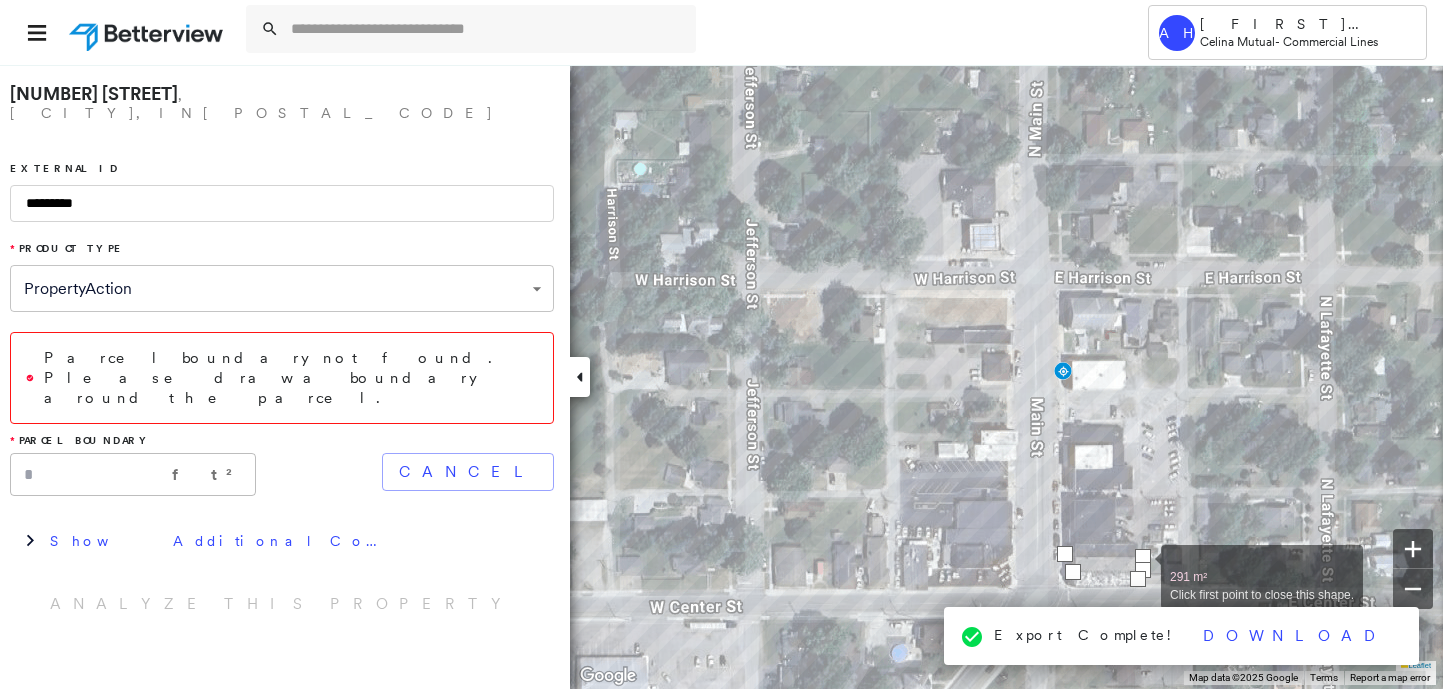 click at bounding box center [1143, 570] 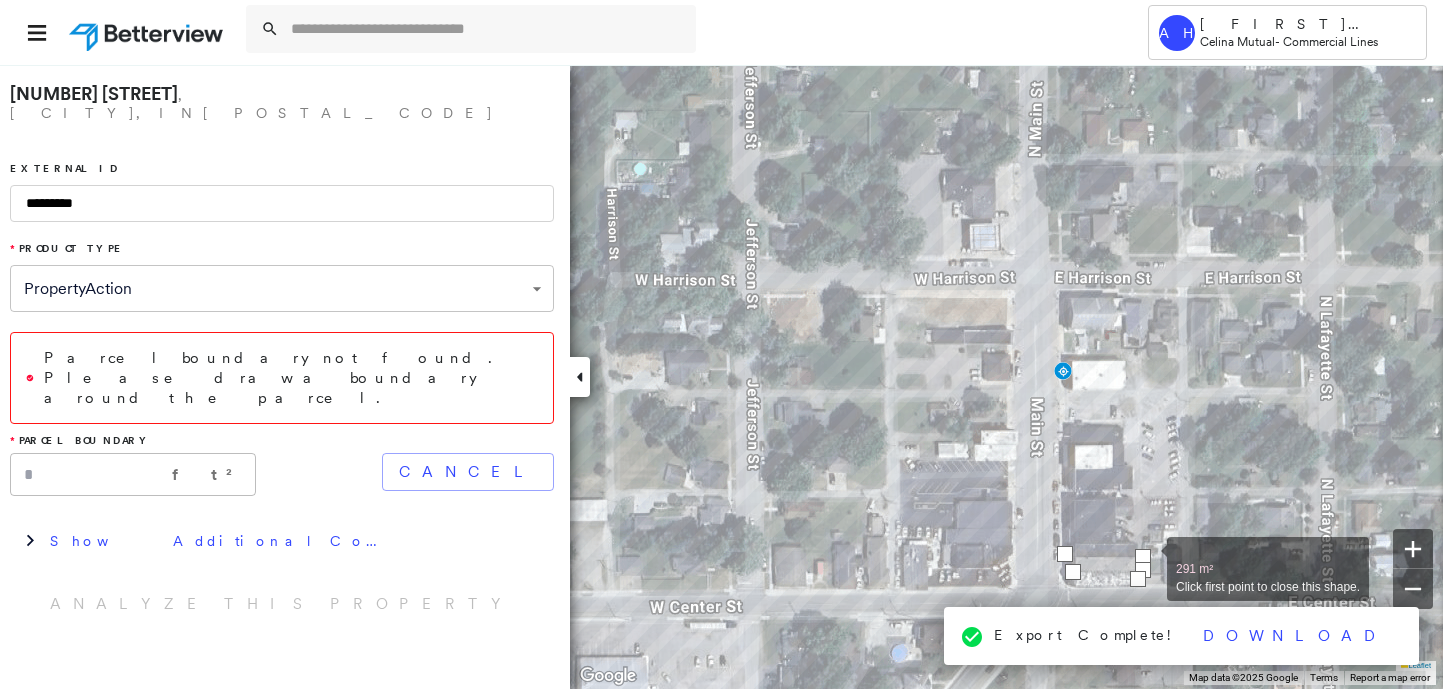 click at bounding box center (1143, 557) 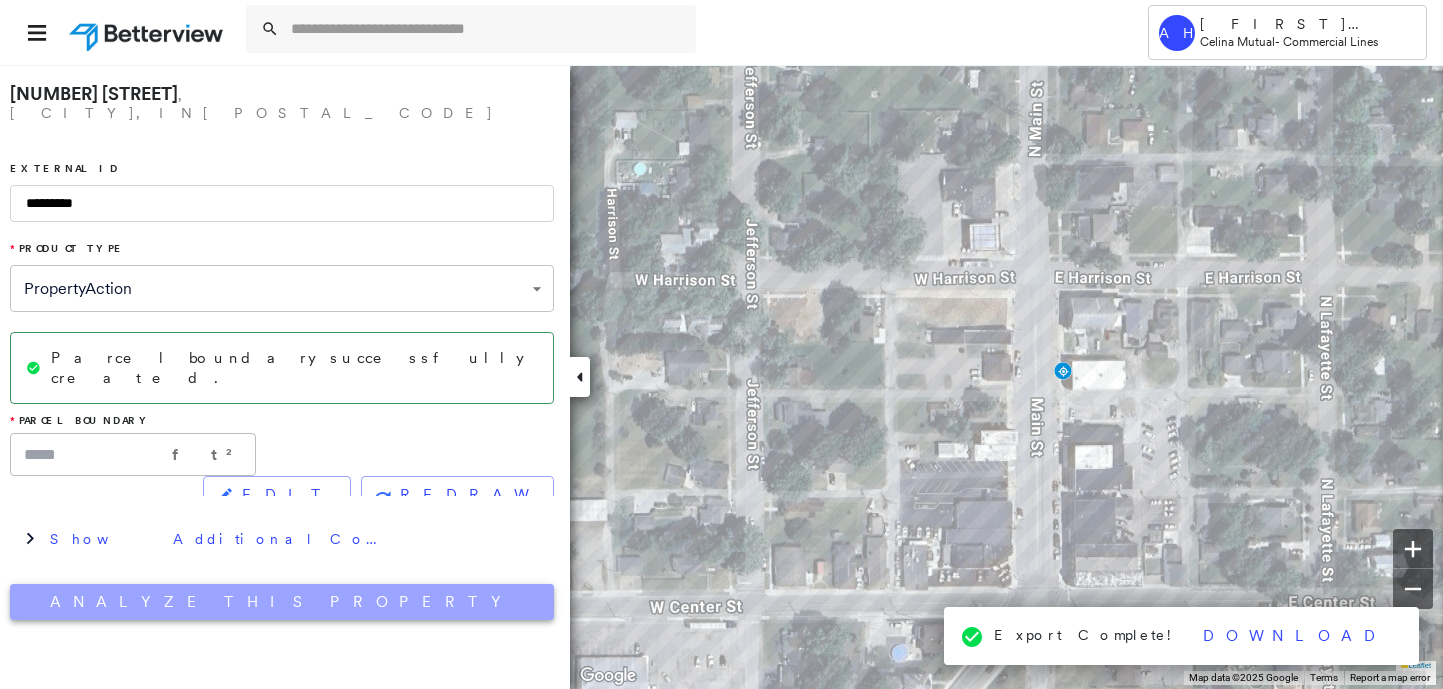 click on "Analyze This Property" at bounding box center (282, 602) 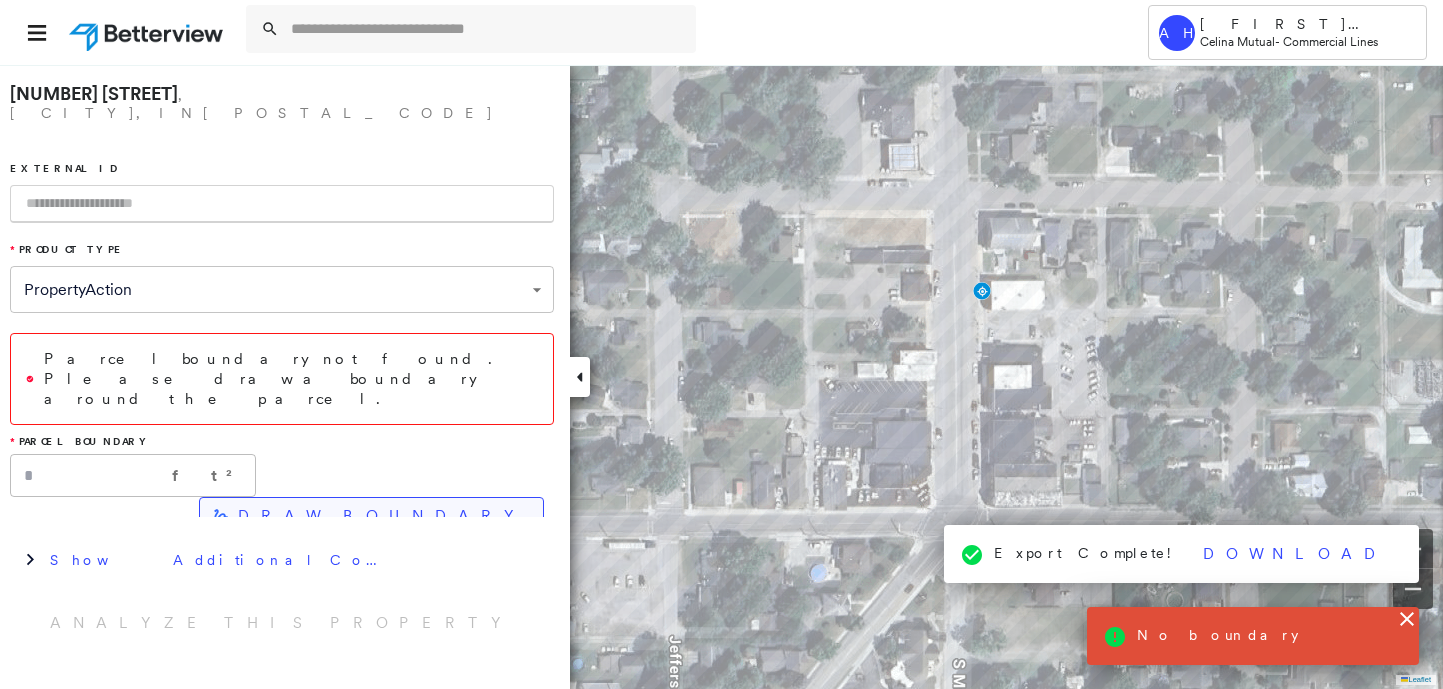 click on "DRAW BOUNDARY" at bounding box center (382, 516) 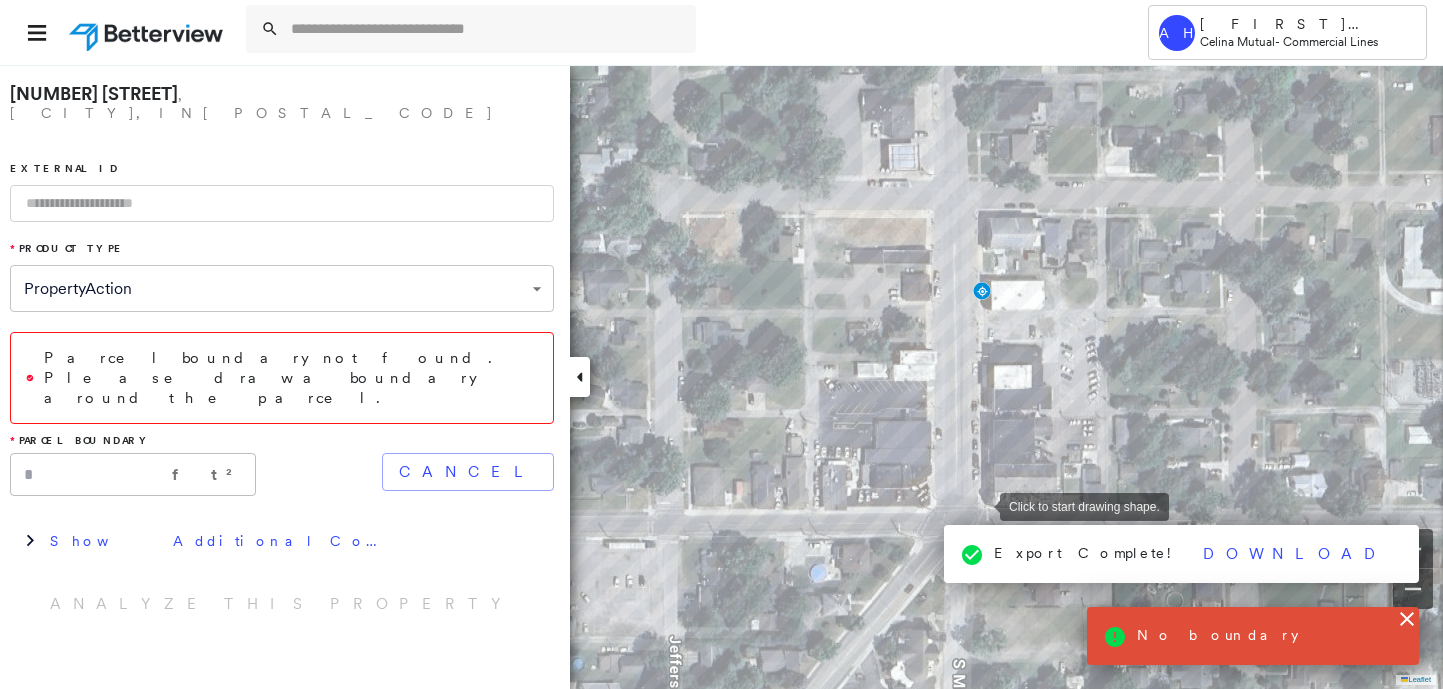 click at bounding box center (980, 505) 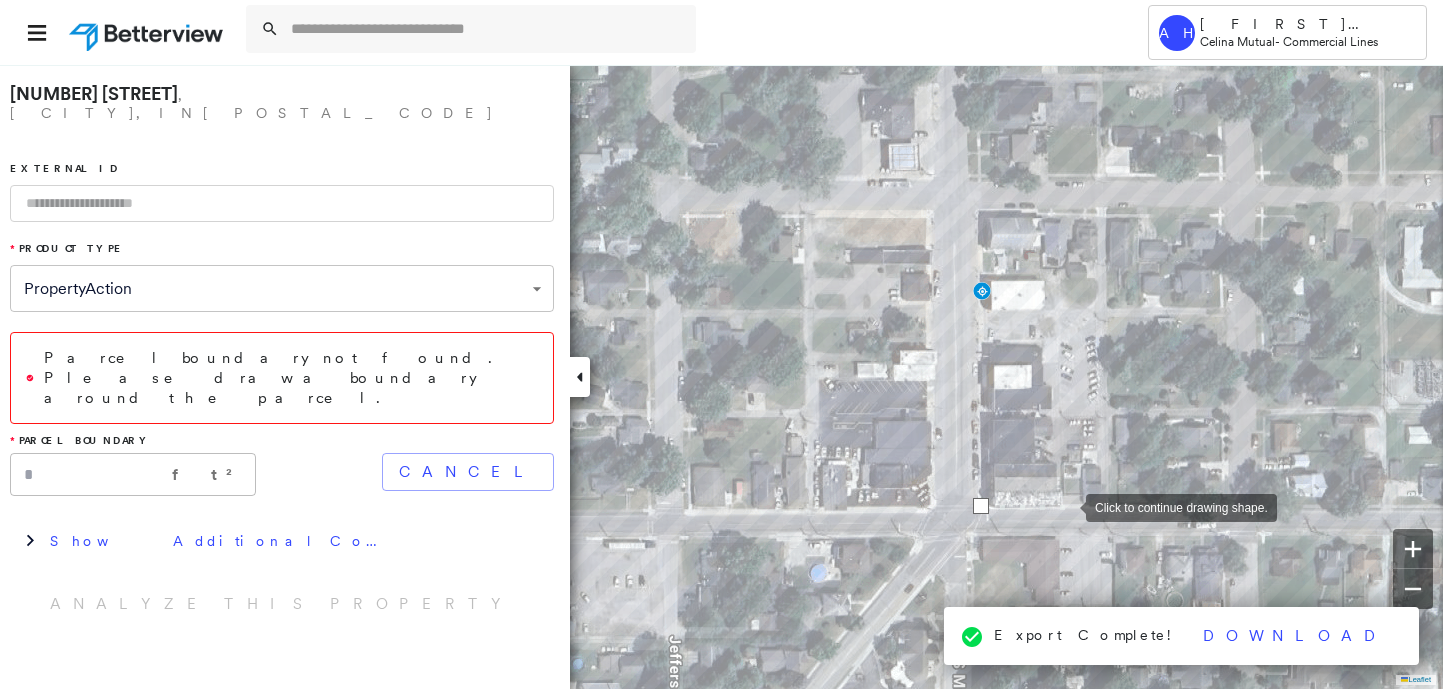 click at bounding box center (1066, 506) 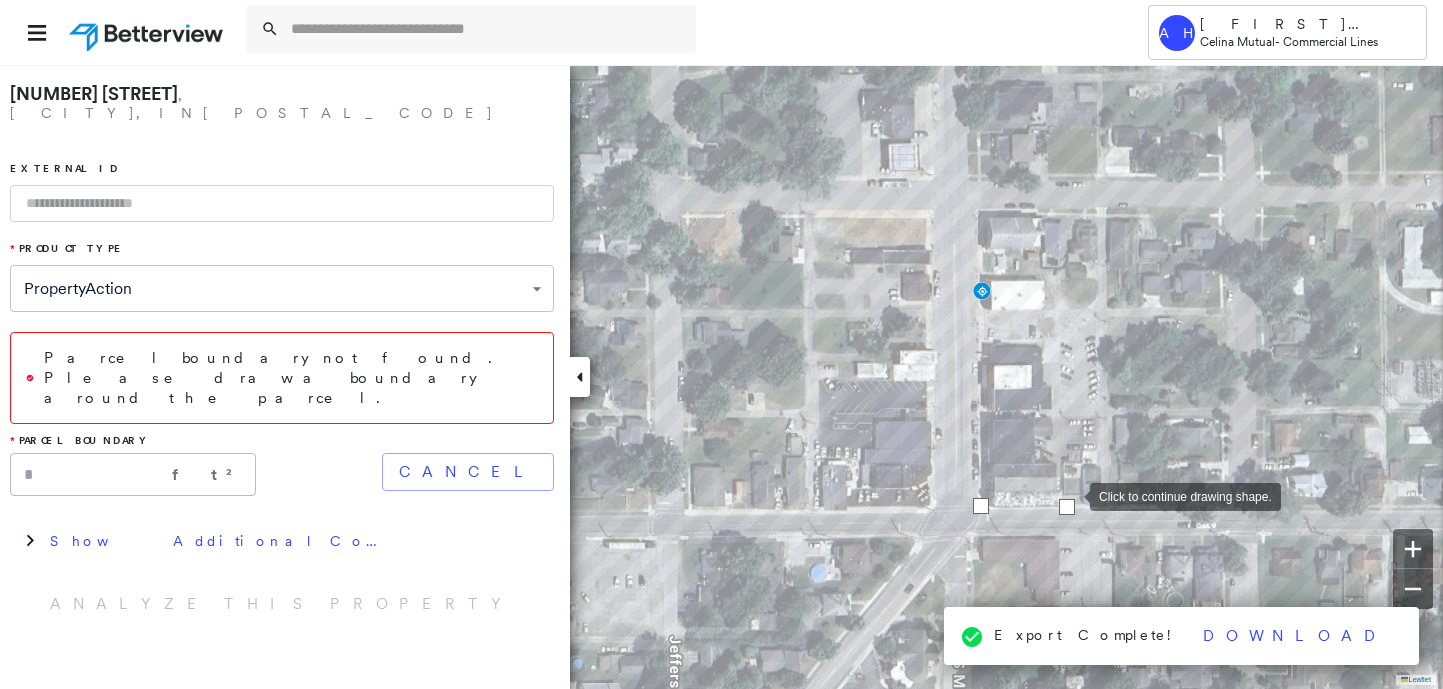 click at bounding box center [1070, 495] 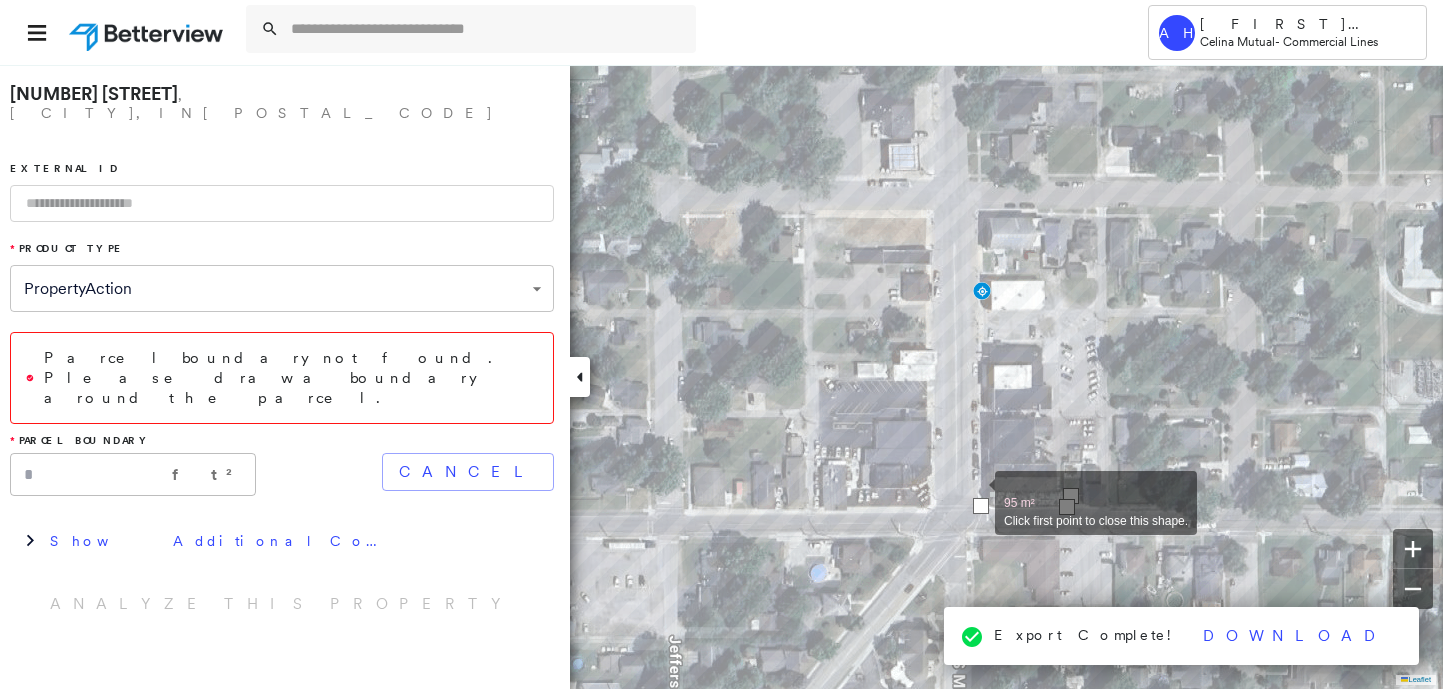 click at bounding box center [975, 492] 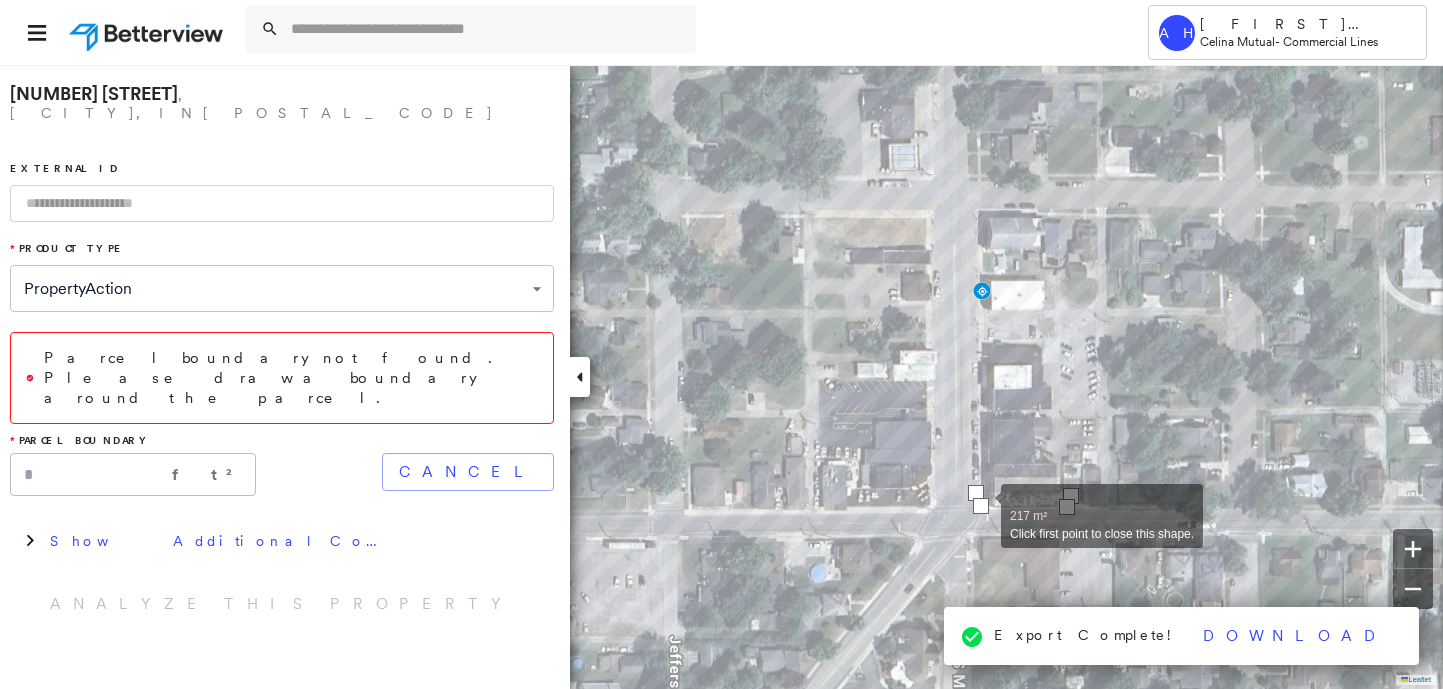 click at bounding box center (981, 506) 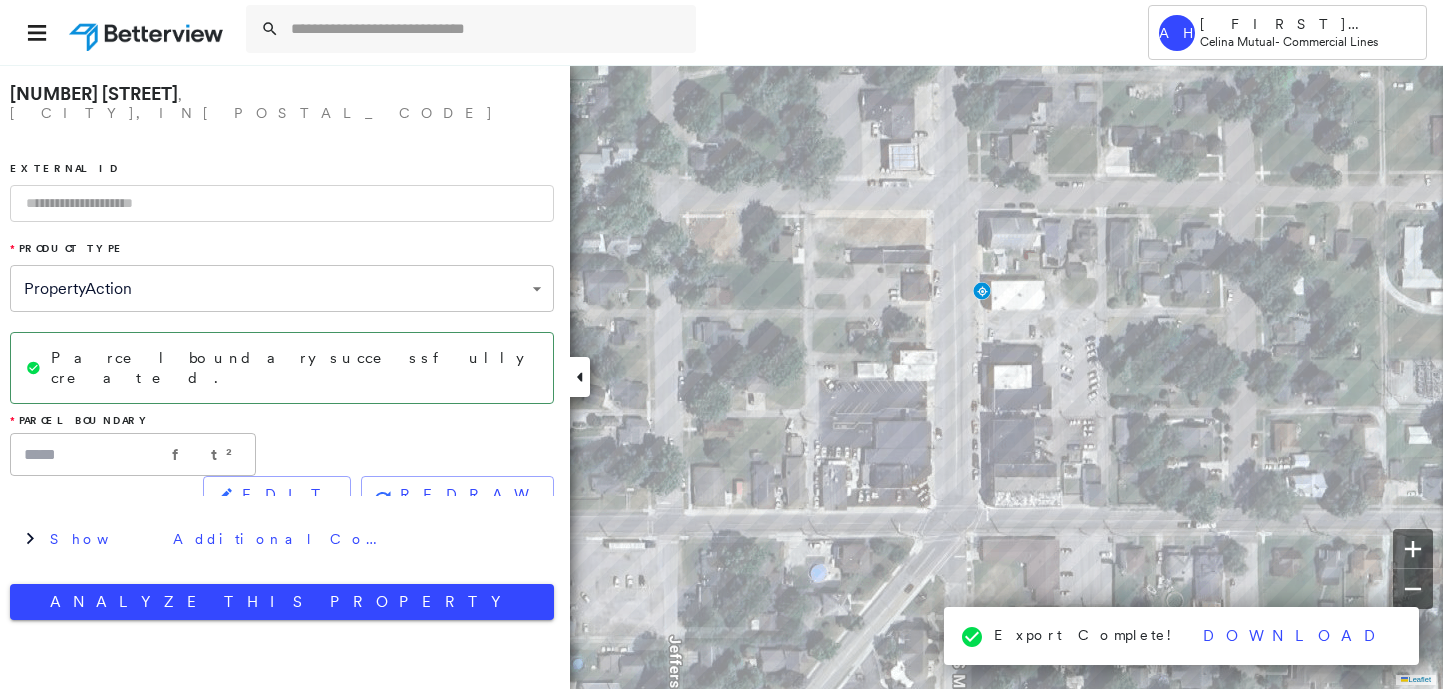click at bounding box center (282, 203) 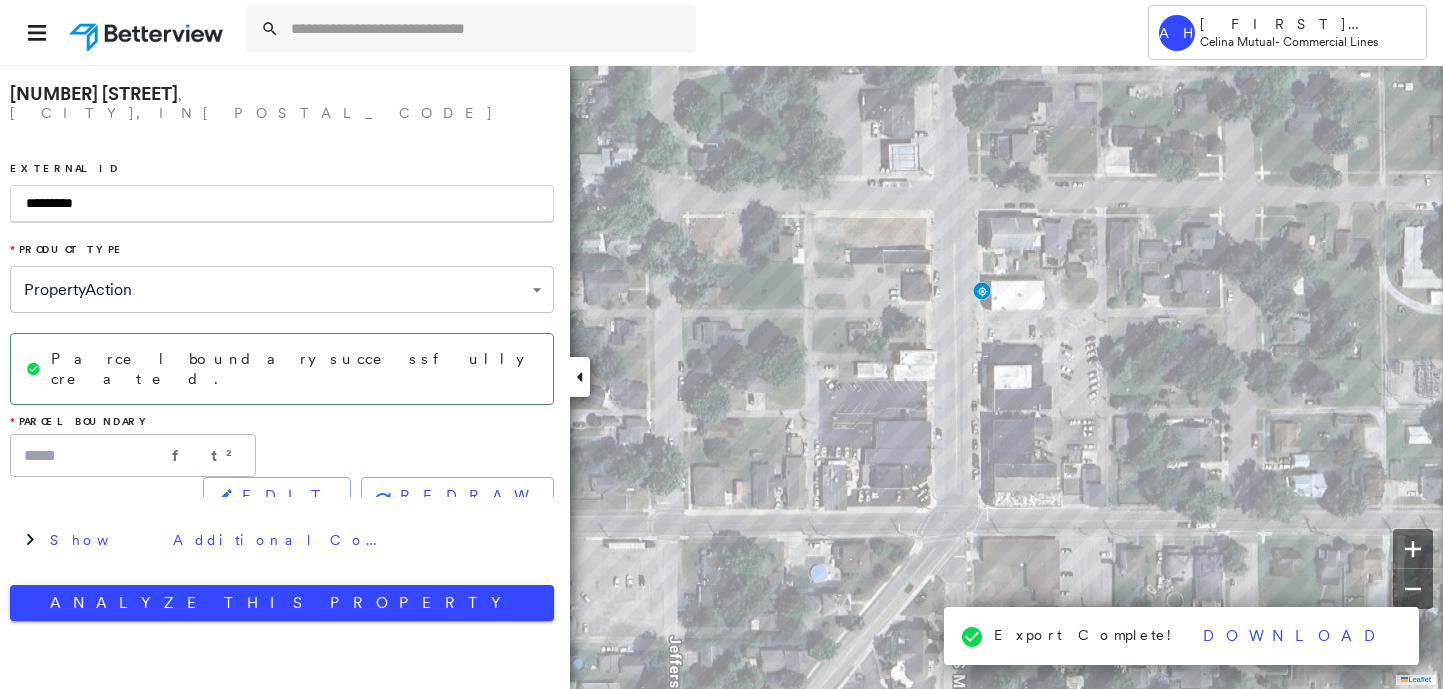 type on "*********" 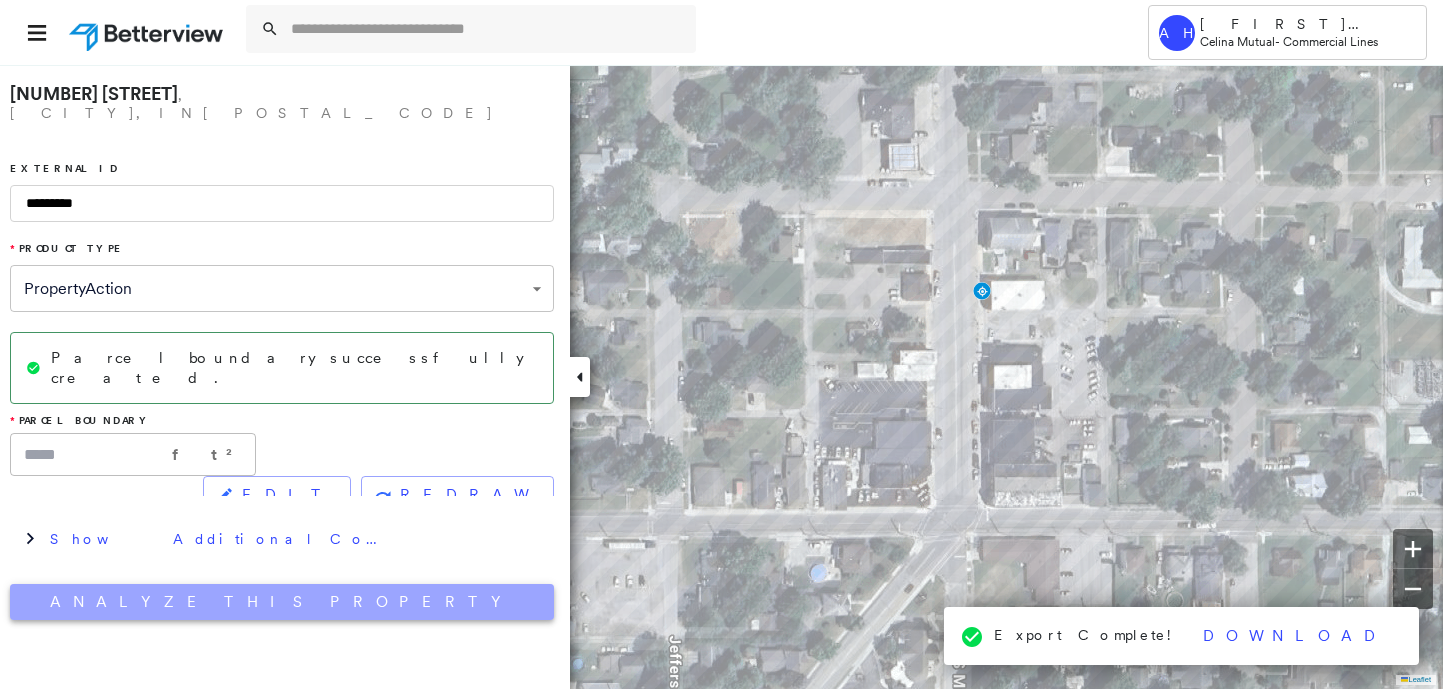 click on "Analyze This Property" at bounding box center (282, 602) 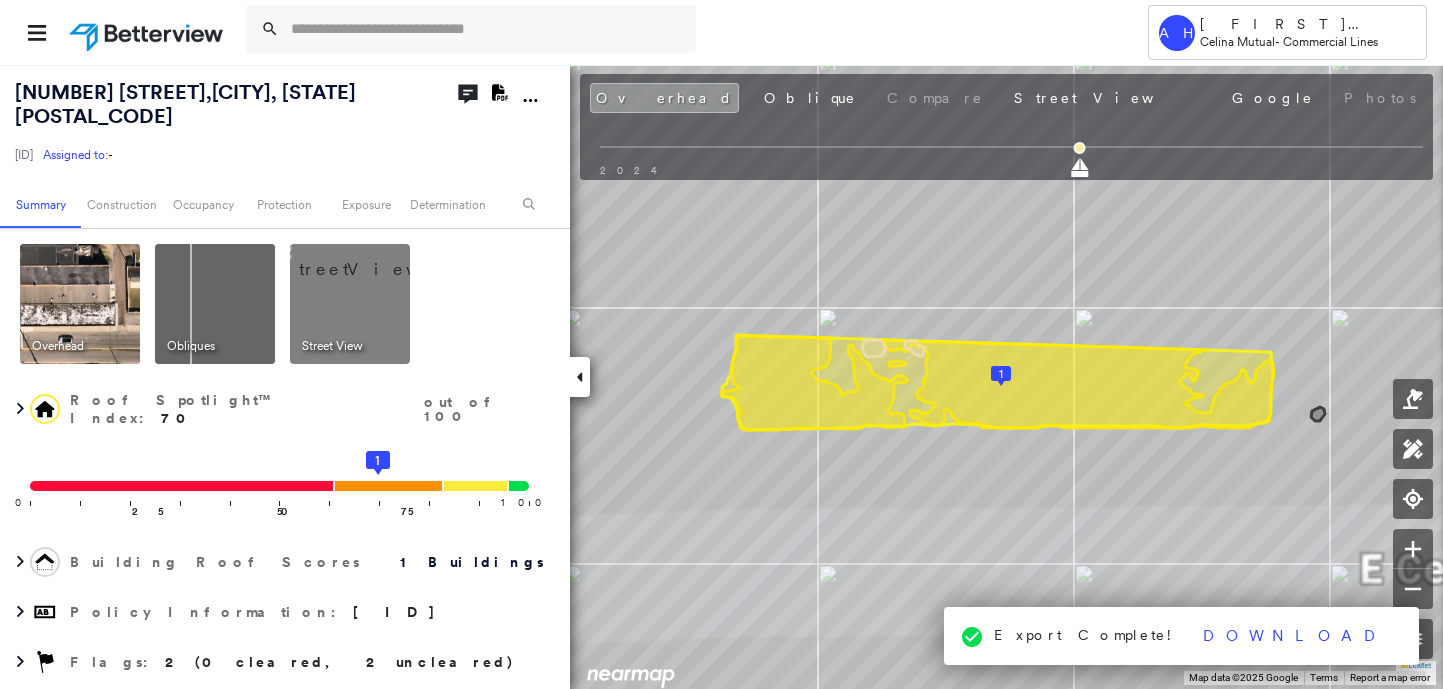 click 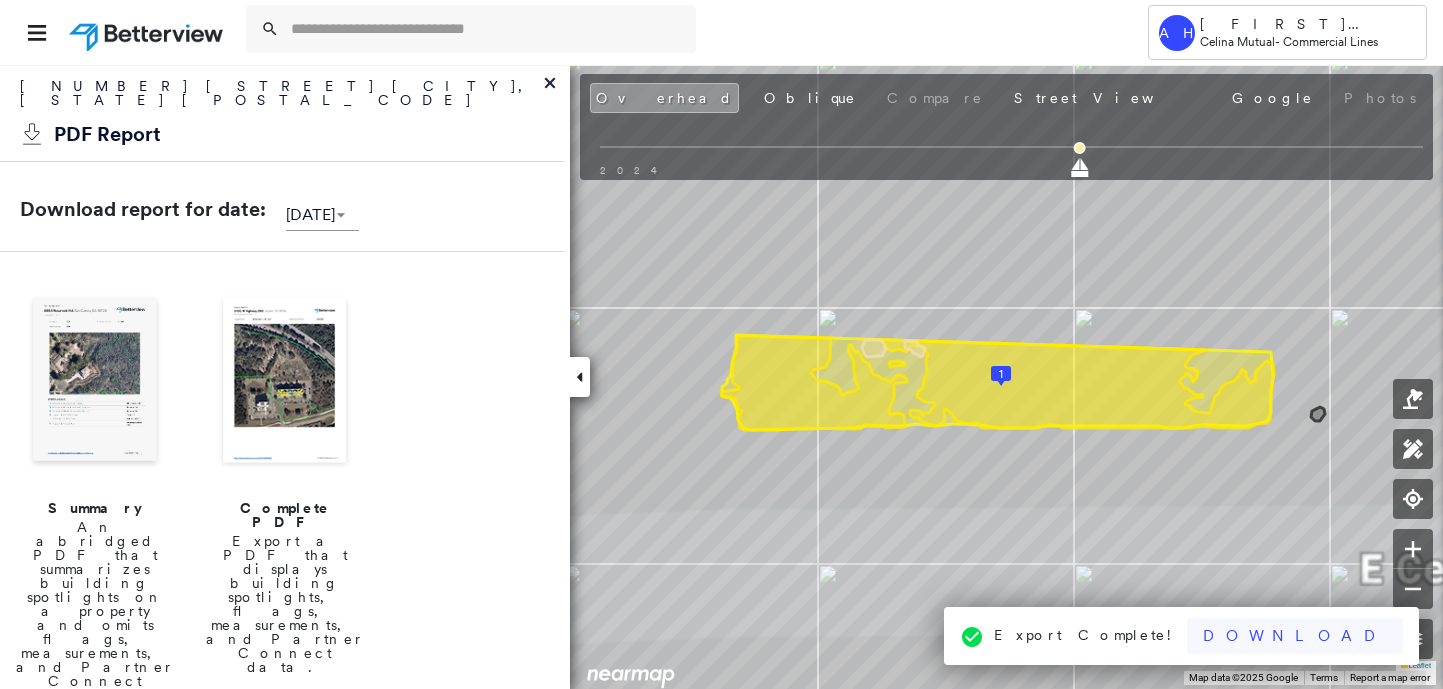 click on "Download" at bounding box center [1295, 636] 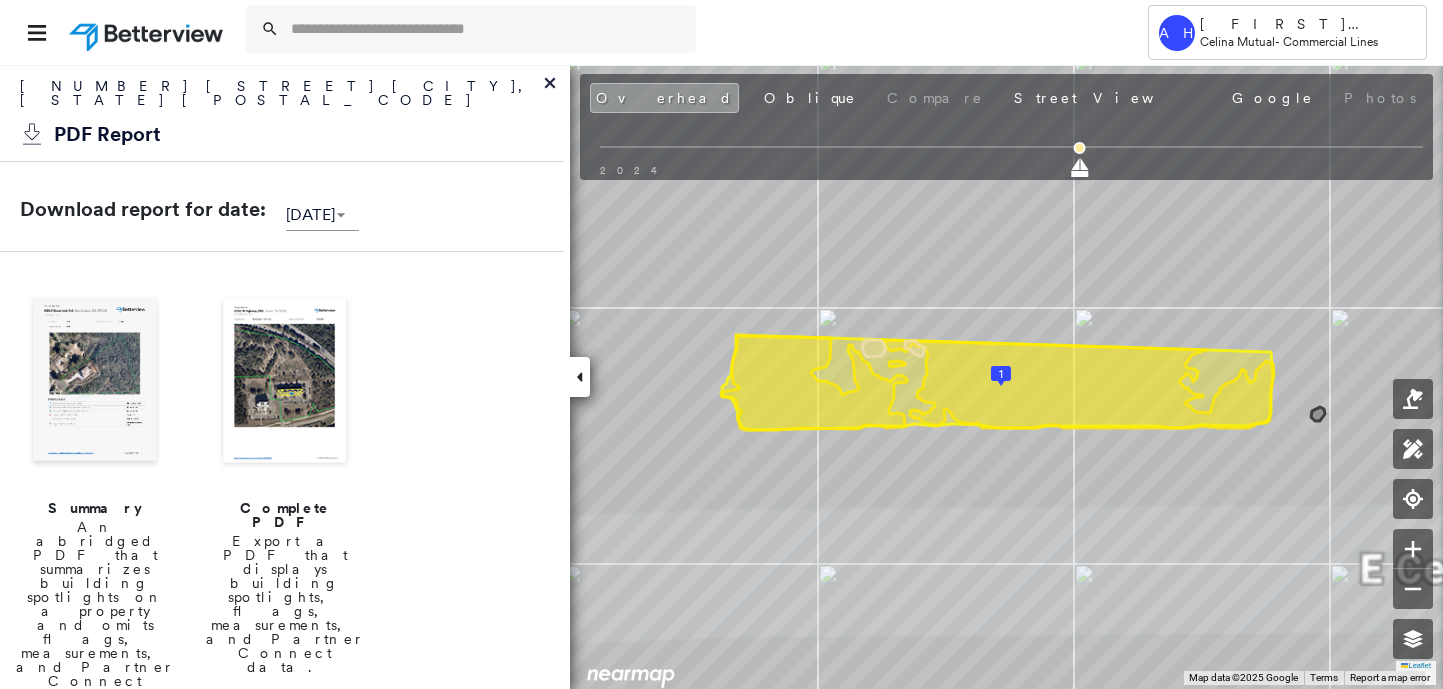 click at bounding box center [95, 382] 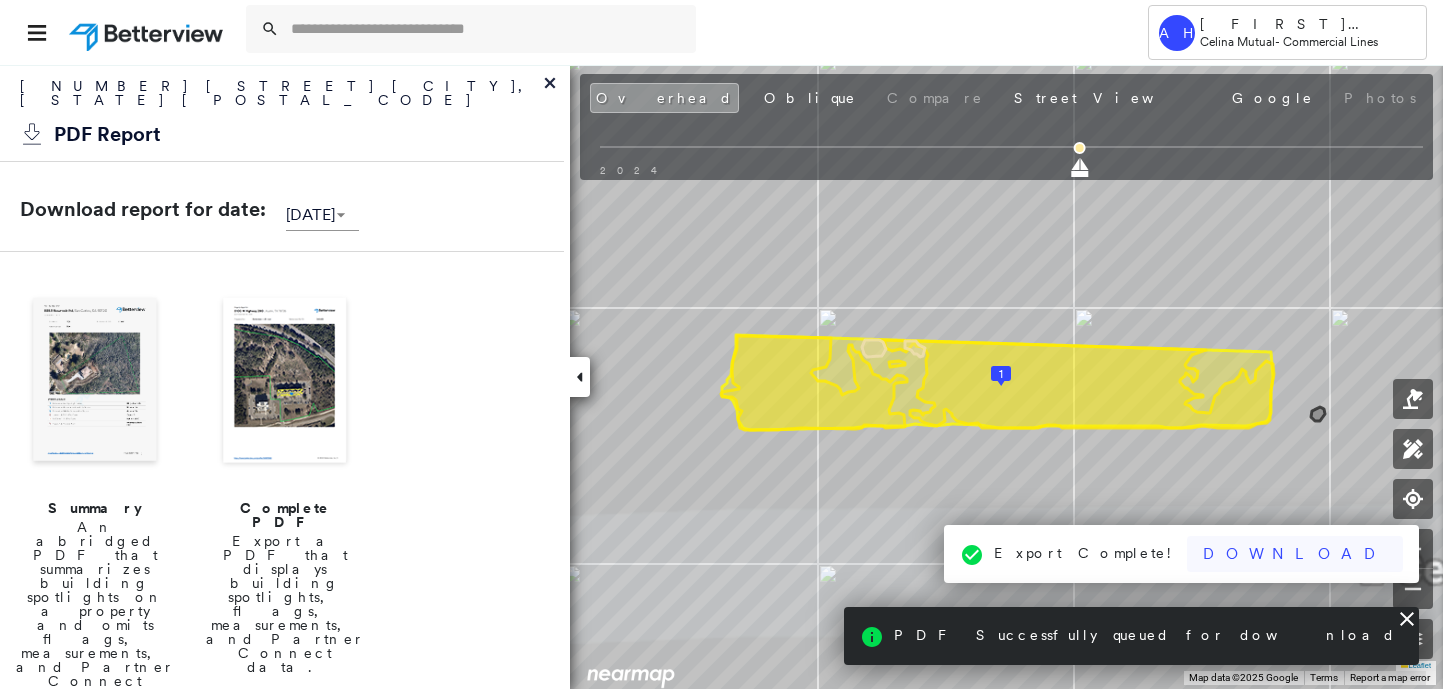 click on "Download" at bounding box center (1295, 554) 